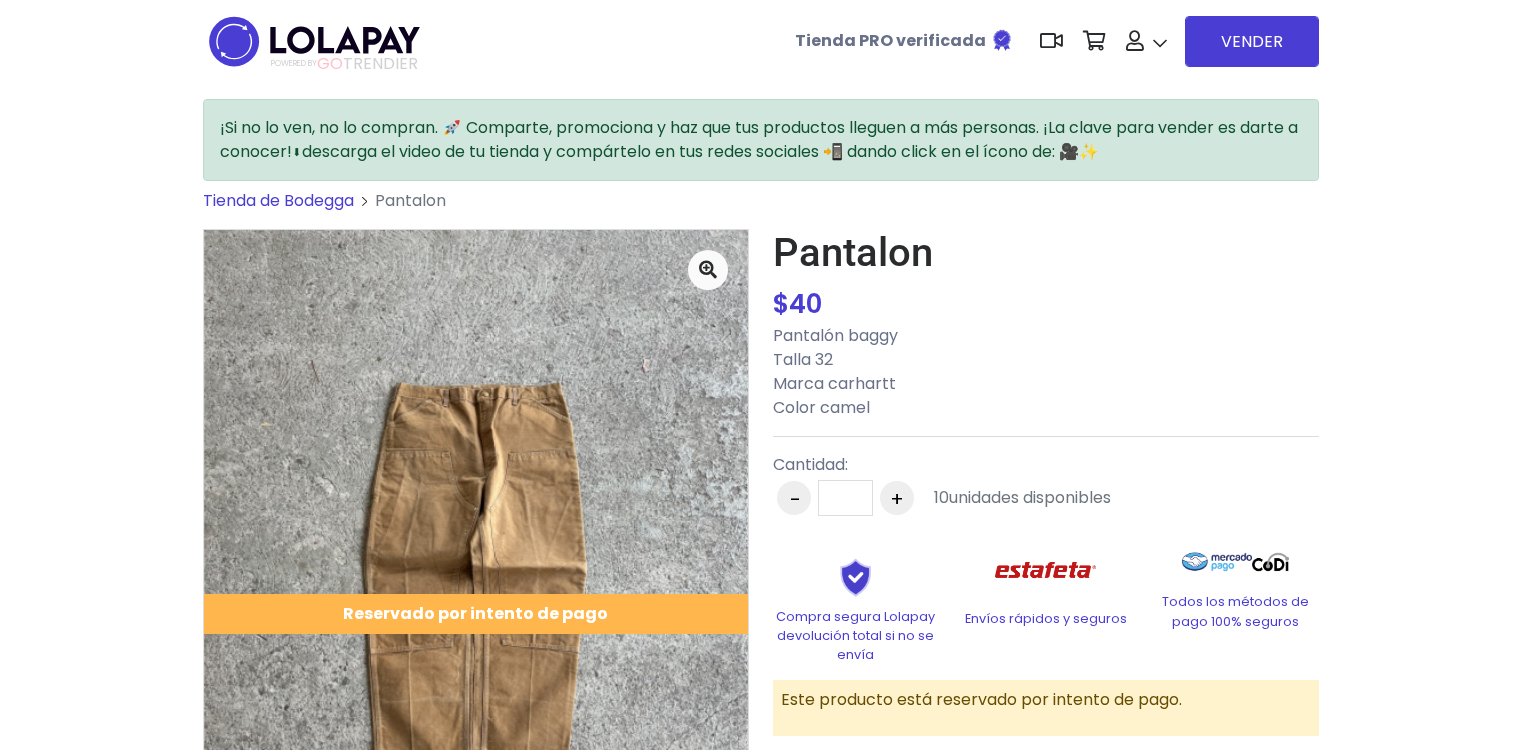 scroll, scrollTop: 0, scrollLeft: 0, axis: both 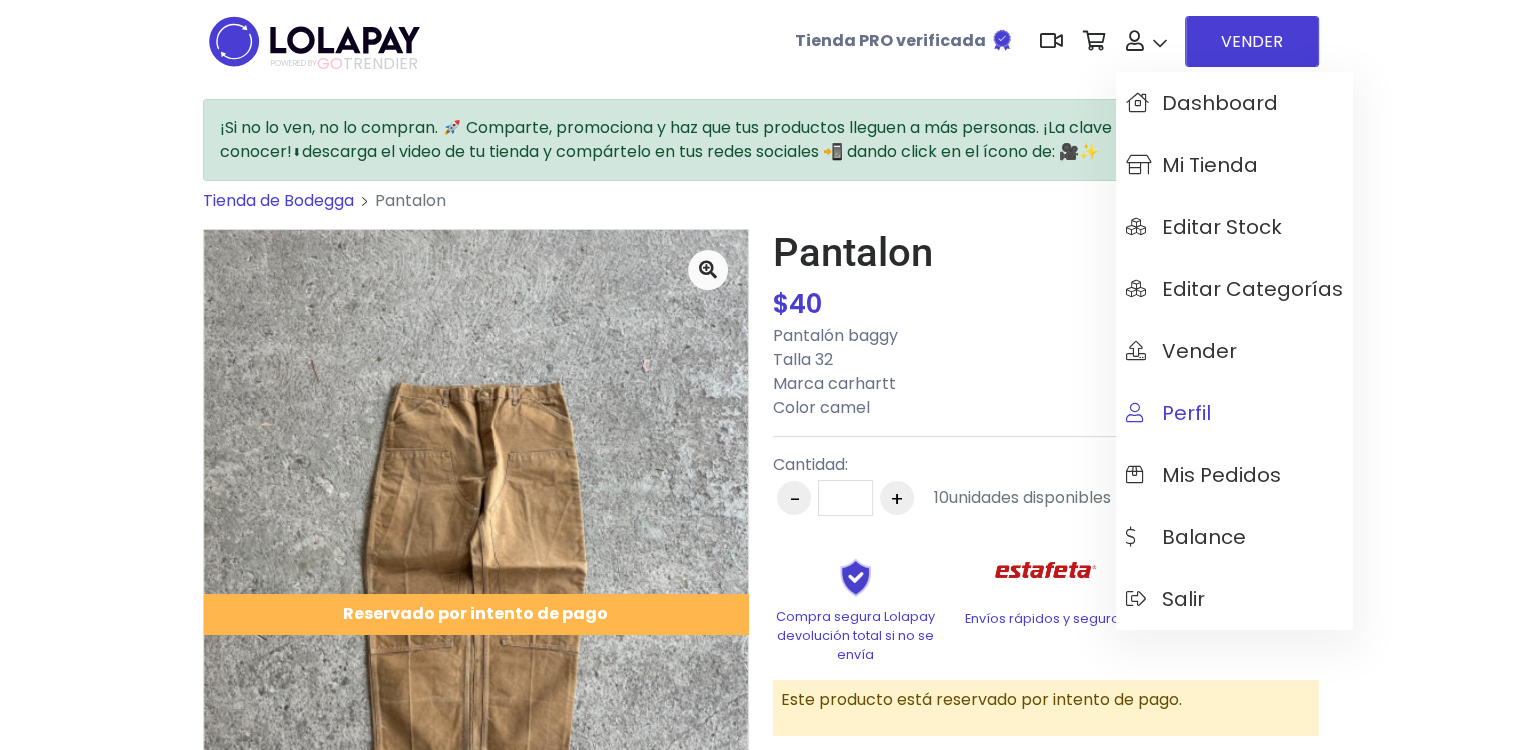click on "Perfil" at bounding box center [1234, 413] 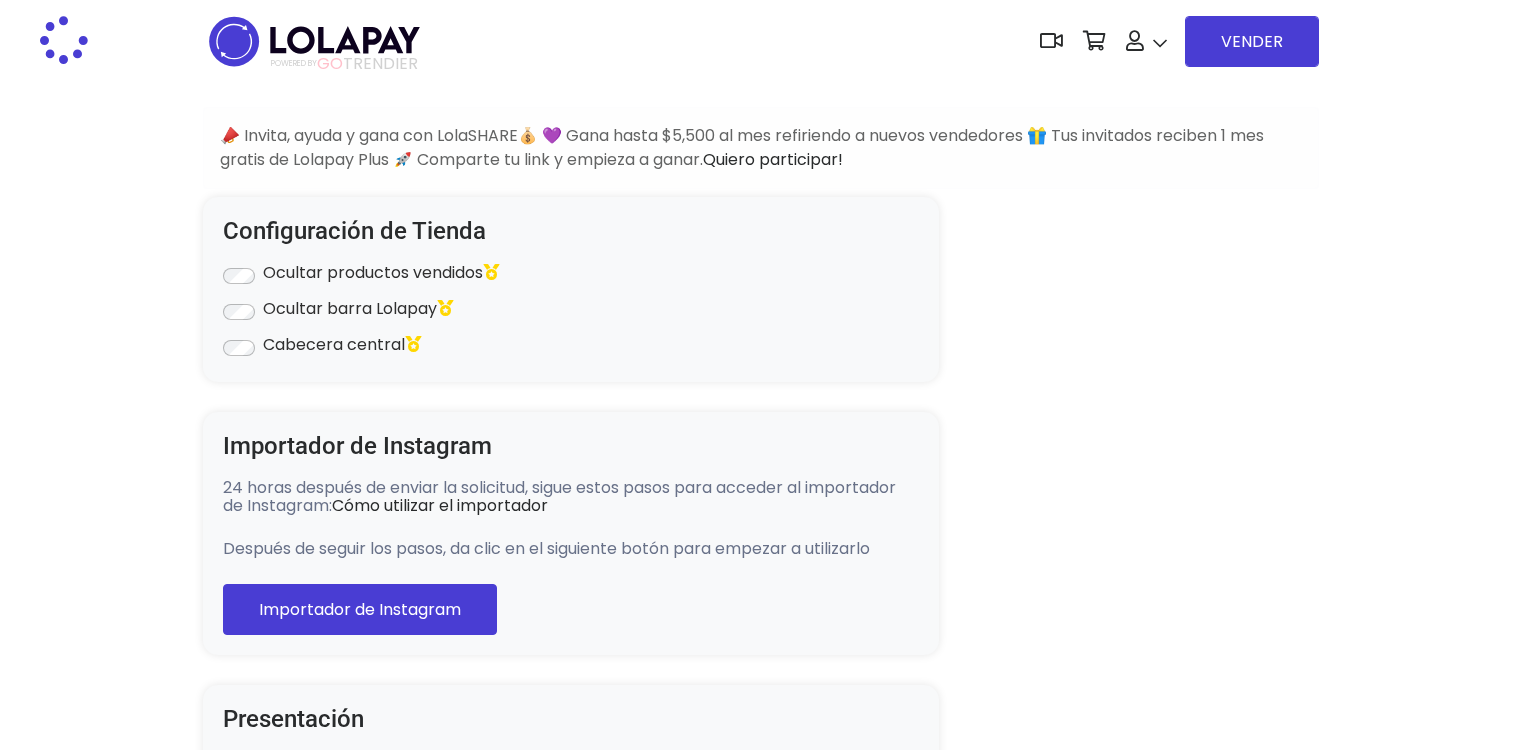 scroll, scrollTop: 0, scrollLeft: 0, axis: both 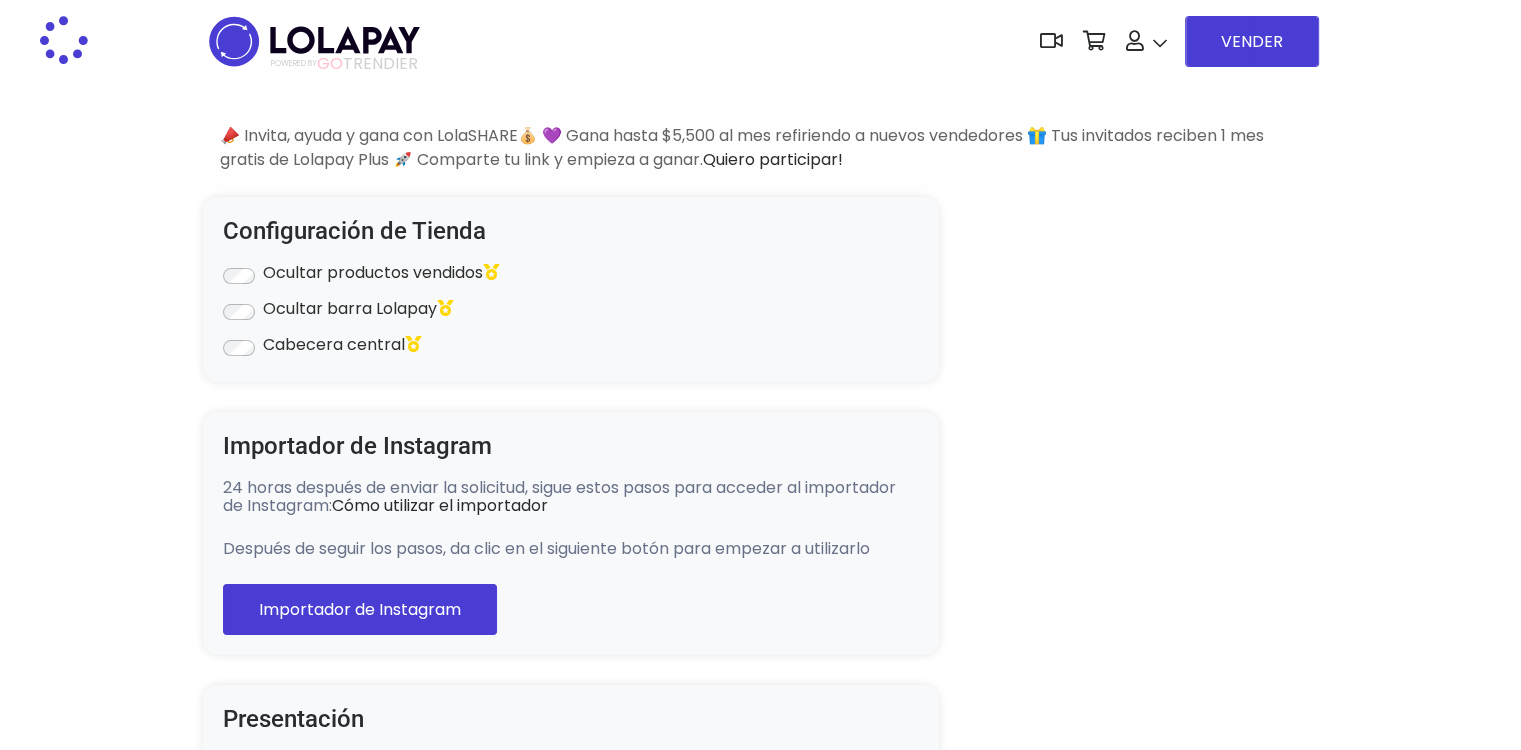 type on "**********" 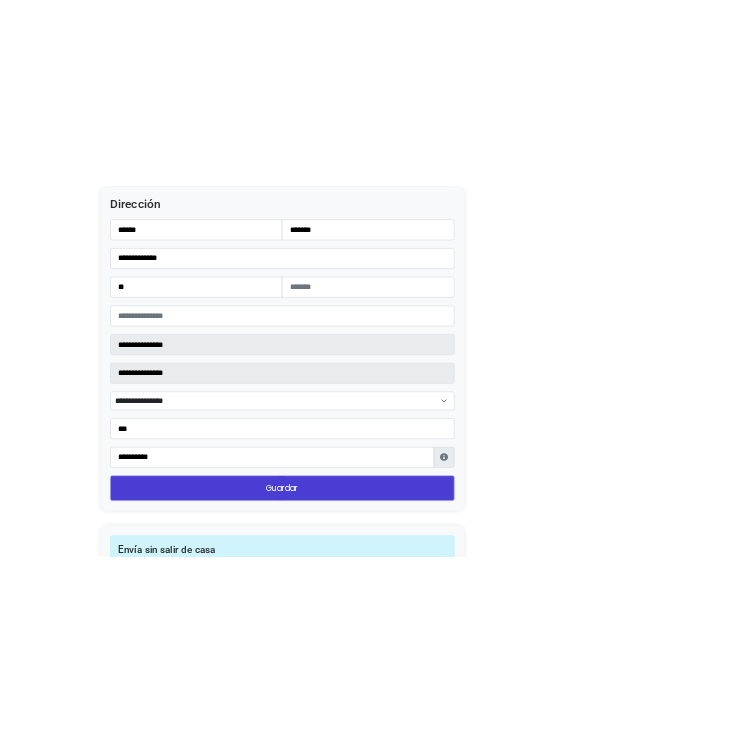 scroll, scrollTop: 2400, scrollLeft: 0, axis: vertical 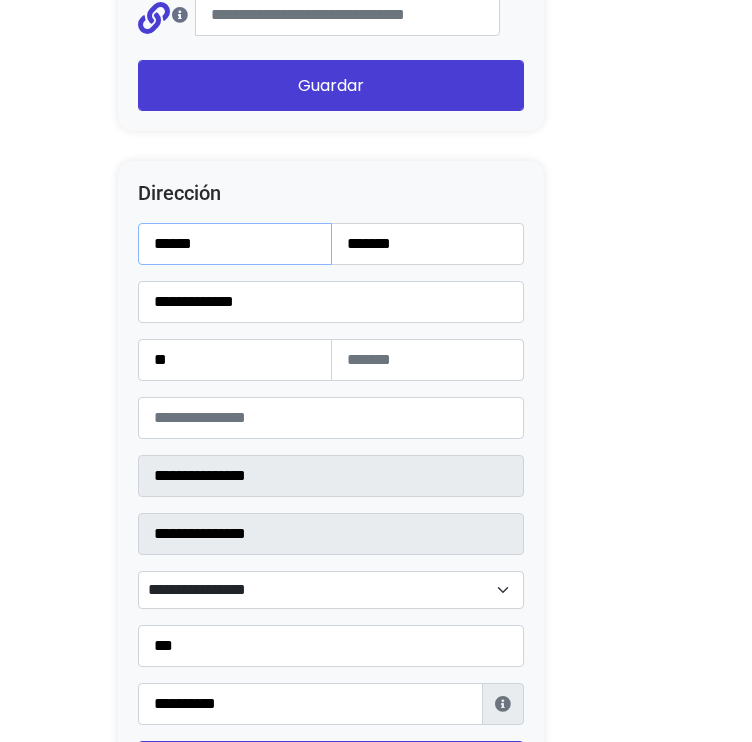 click on "******" at bounding box center (235, 244) 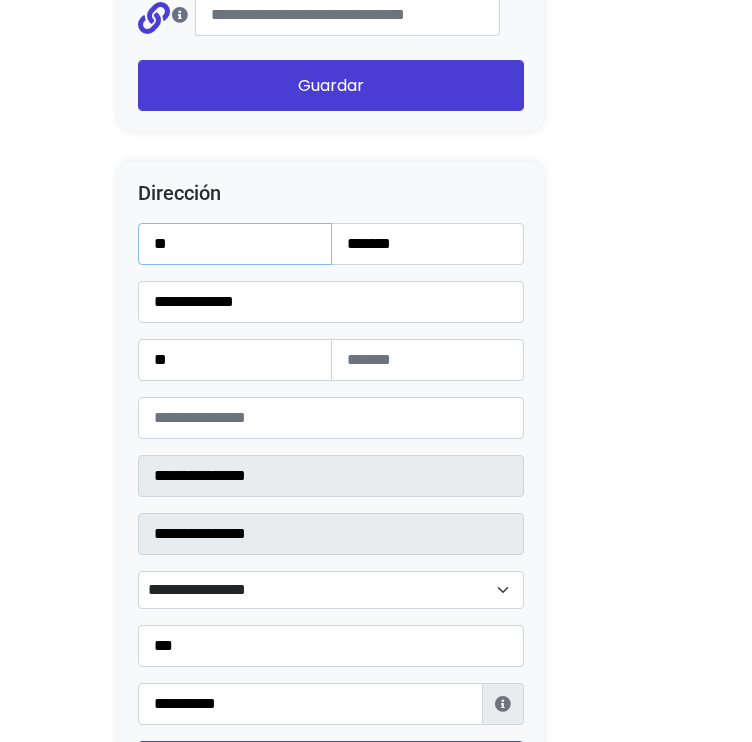 type on "*****" 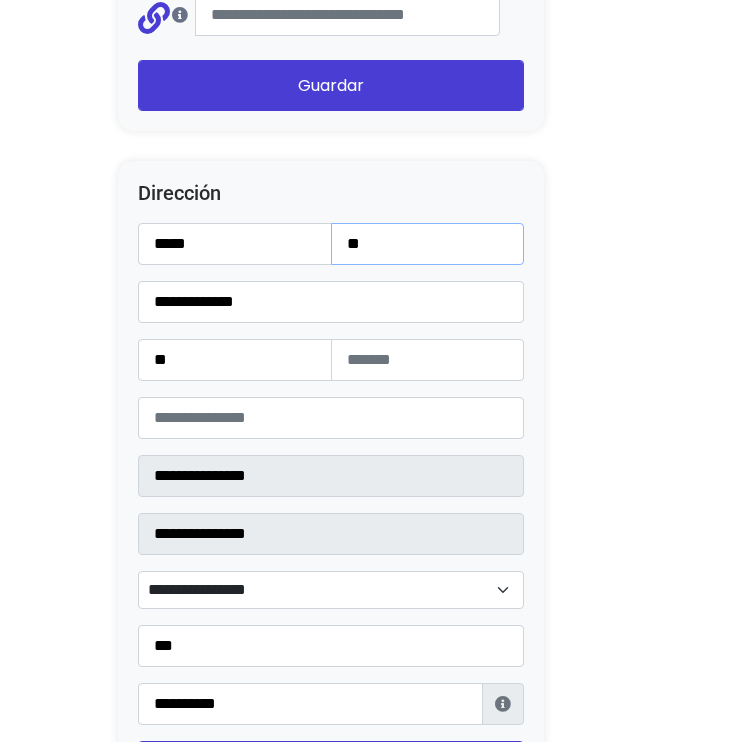 type on "******" 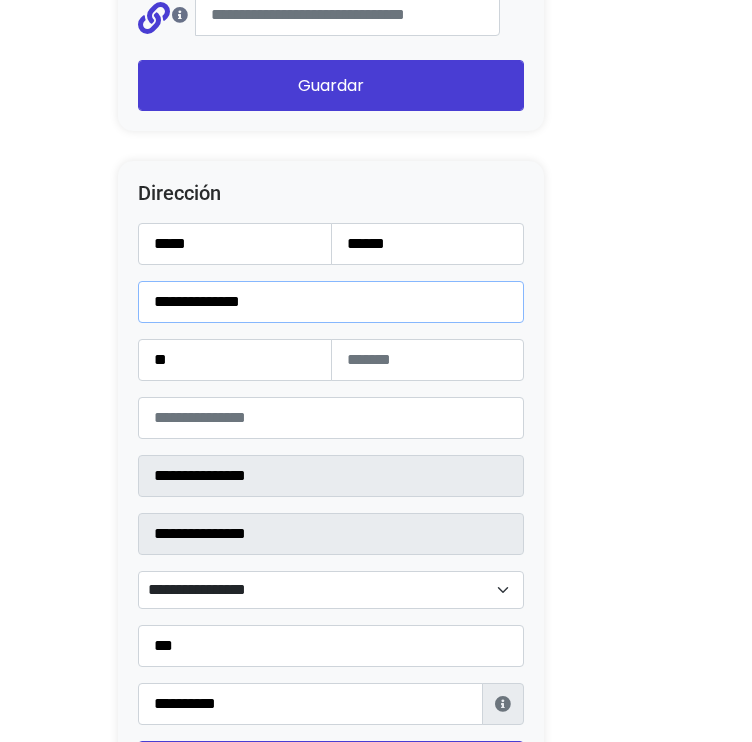 click on "**********" at bounding box center (331, 302) 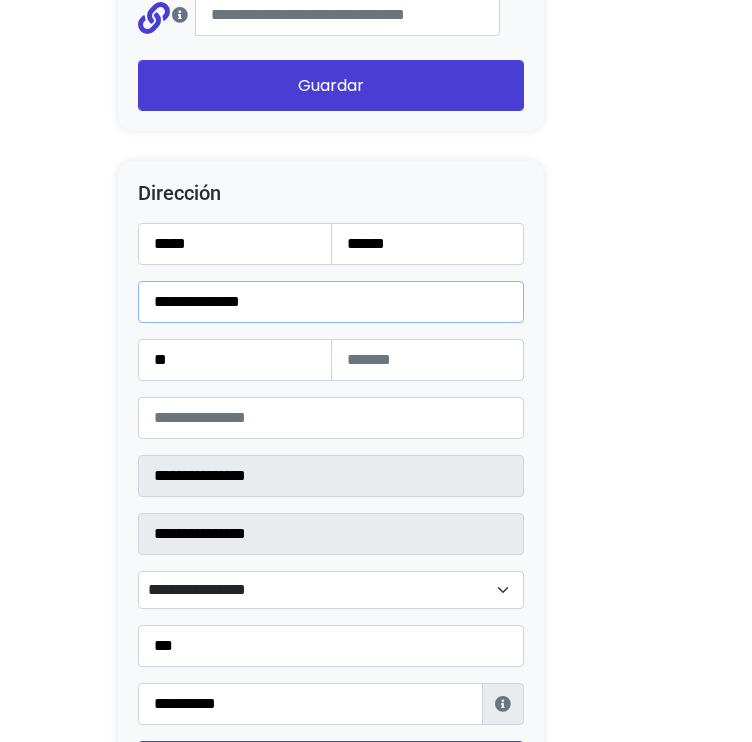 type on "**********" 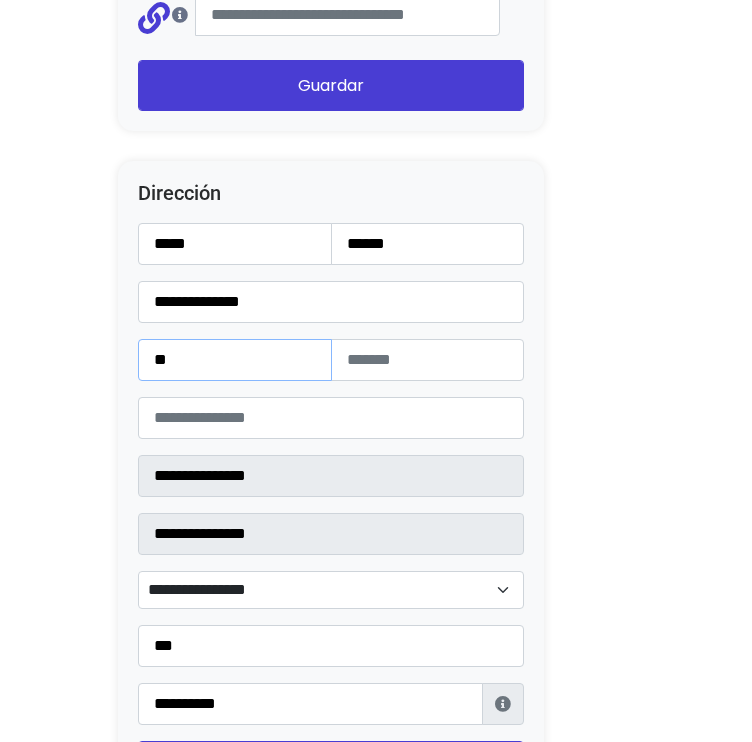 click on "**" at bounding box center [235, 360] 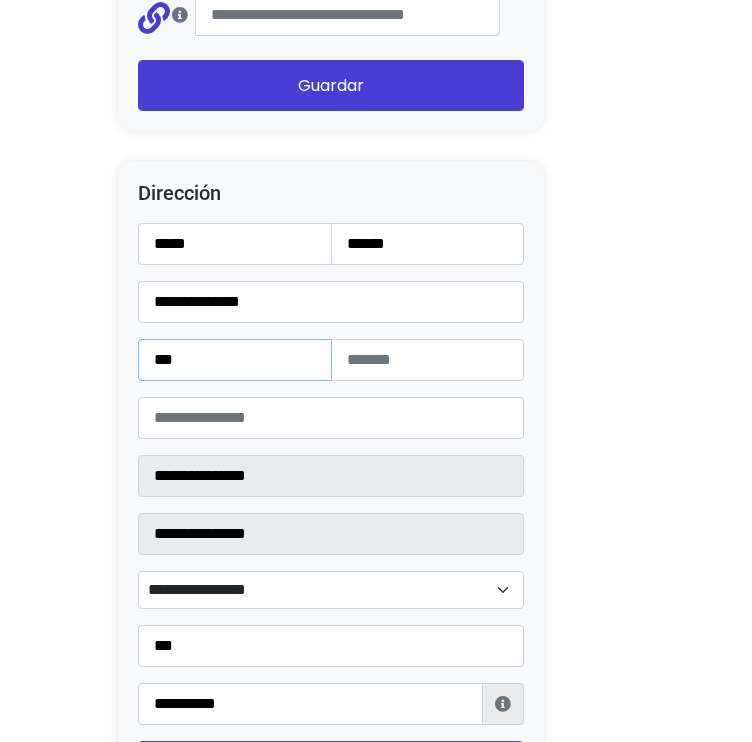 type on "***" 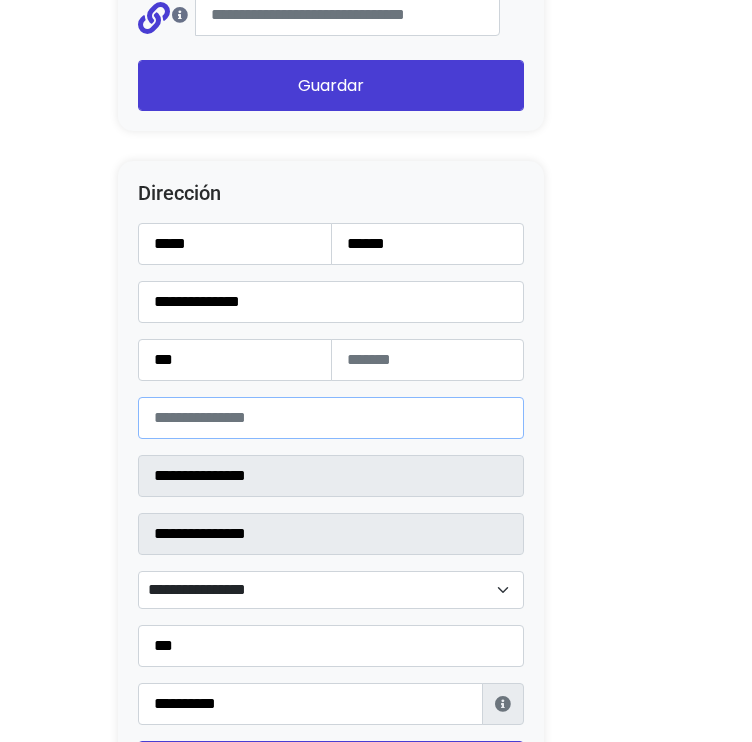 click on "*****" at bounding box center [331, 418] 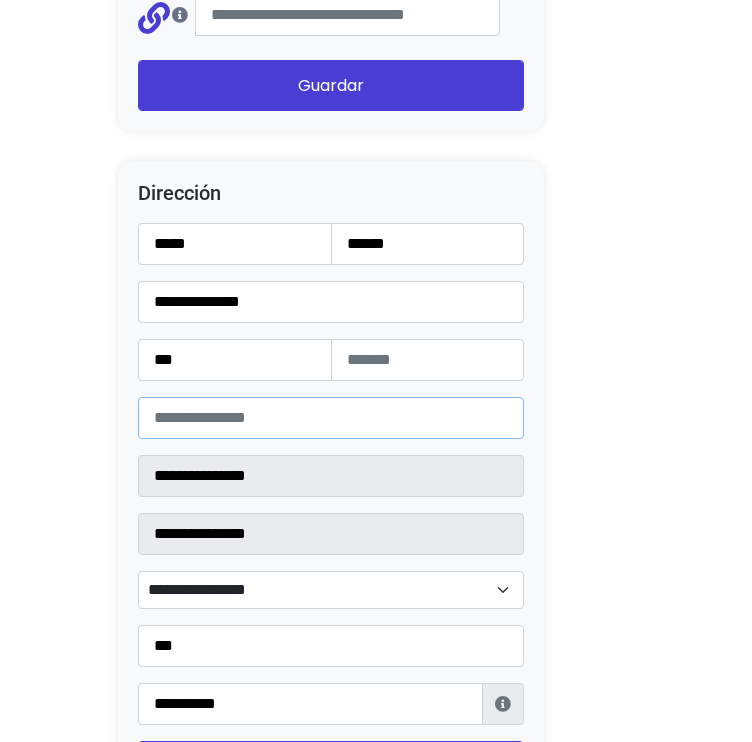type on "*****" 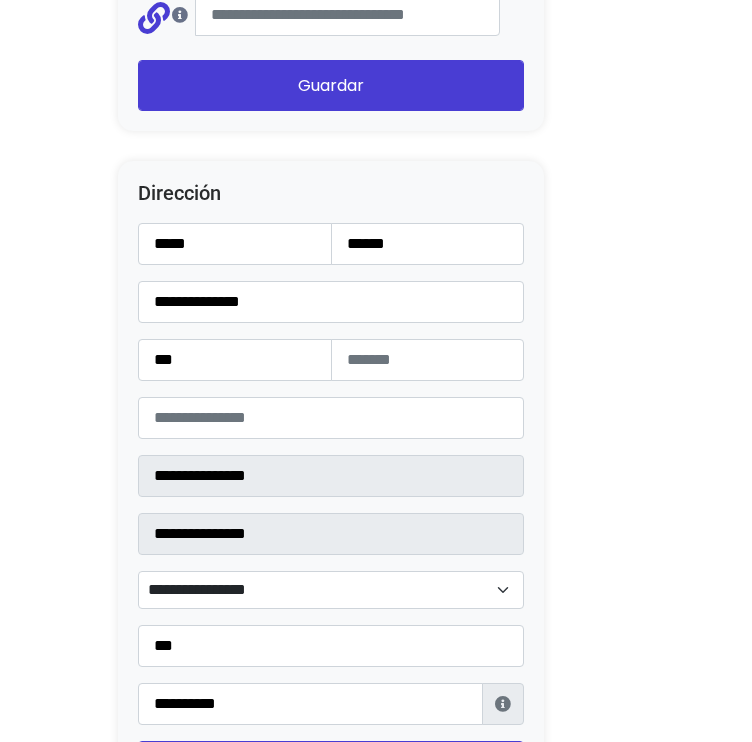 click on "Configuración de Tienda
Ocultar productos vendidos
Ocultar barra Lolapay
Cabecera central
Importador de Instagram
24 horas después de enviar la solicitud, sigue estos pasos para acceder al importador de Instagram:  Cómo utilizar el importador
Después de seguir los pasos, da clic en el siguiente botón para empezar a utilizarlo
Importador de Instagram
Presentación
Esta es una descripción corta de tu tienda, da clic sobre el texto y sobre la imagen para modificarla." at bounding box center (376, -471) 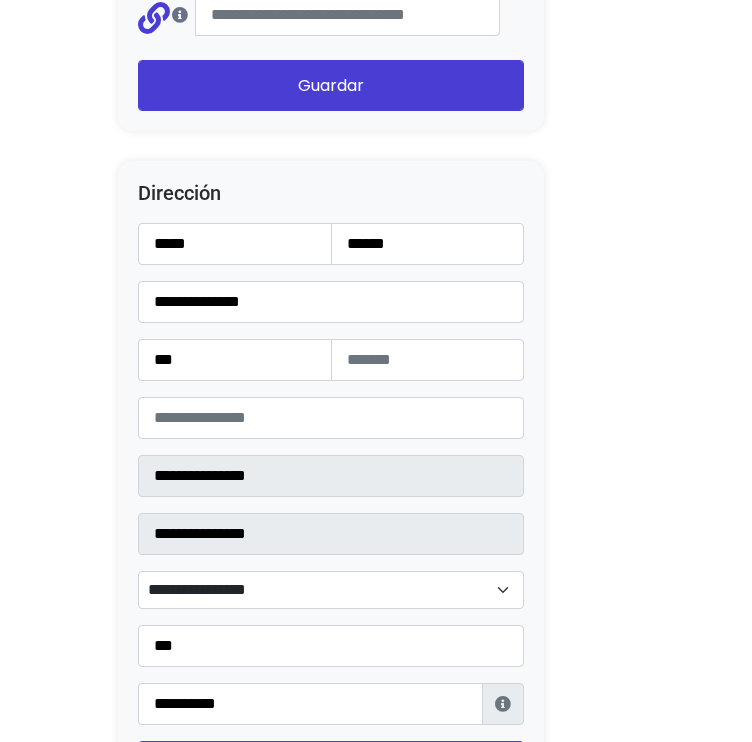 type on "**********" 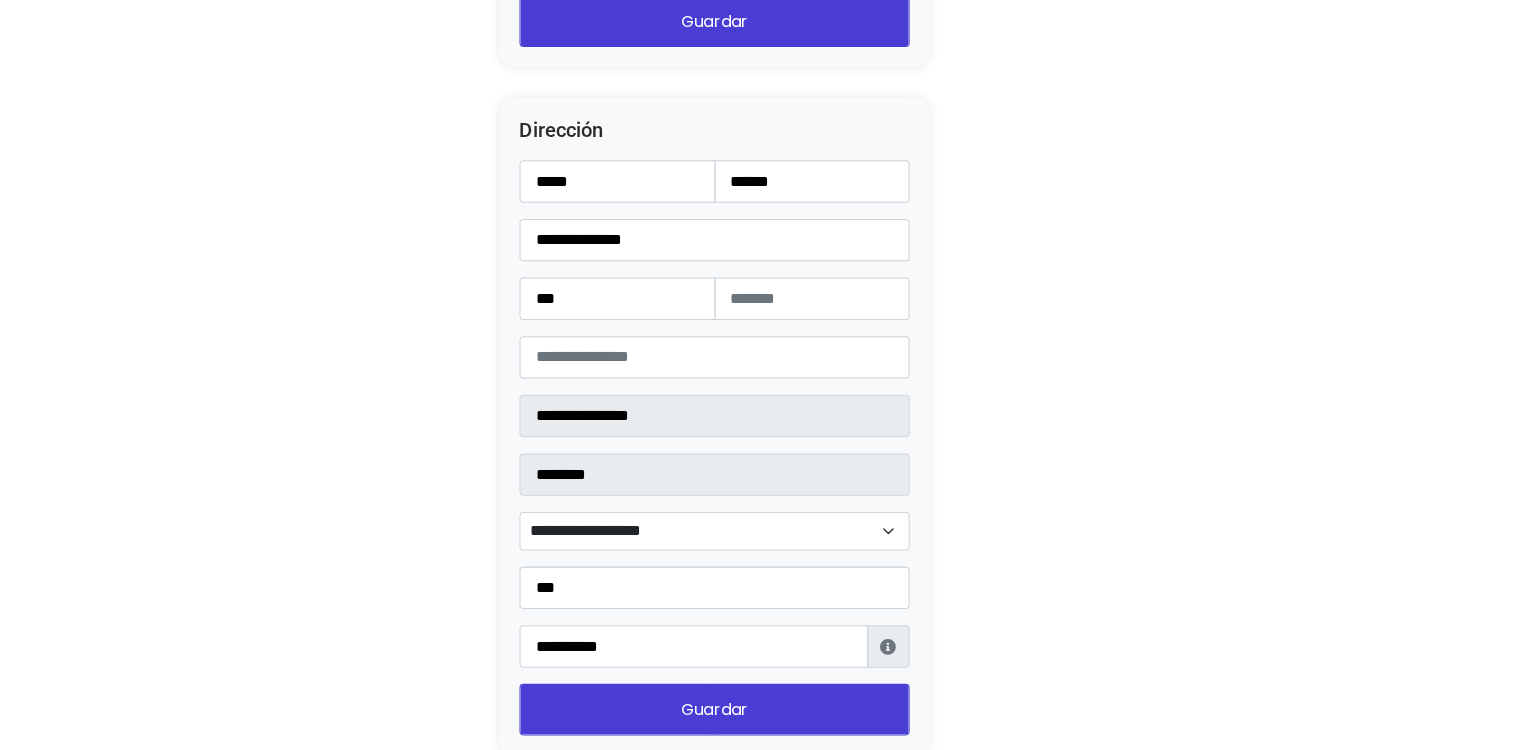 scroll, scrollTop: 2500, scrollLeft: 0, axis: vertical 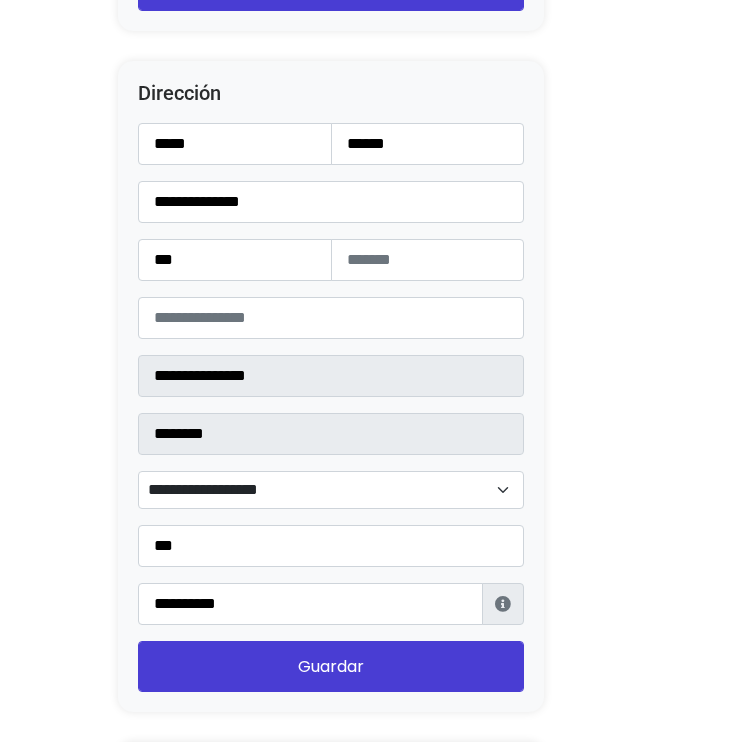 click on "**********" at bounding box center [331, 490] 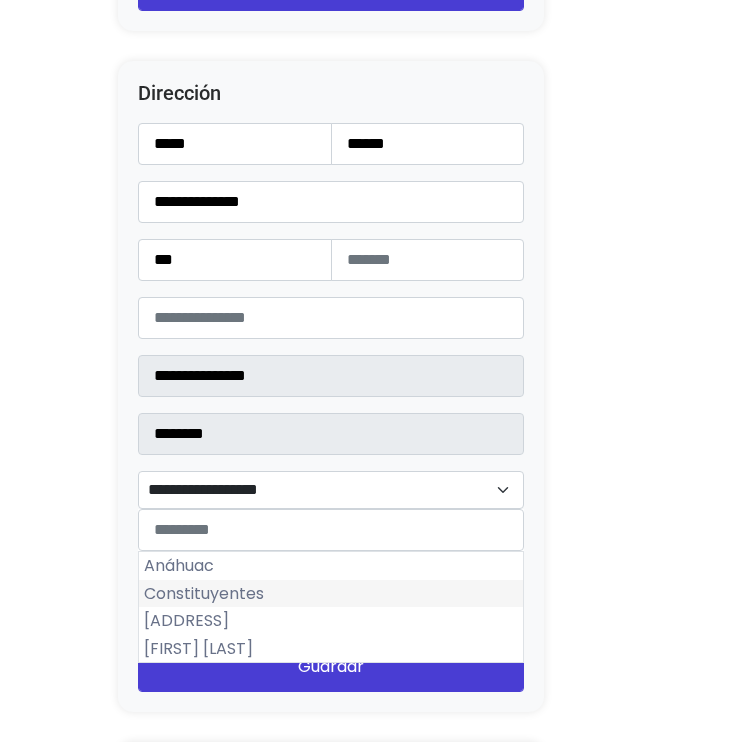 click on "Constituyentes" at bounding box center (331, 594) 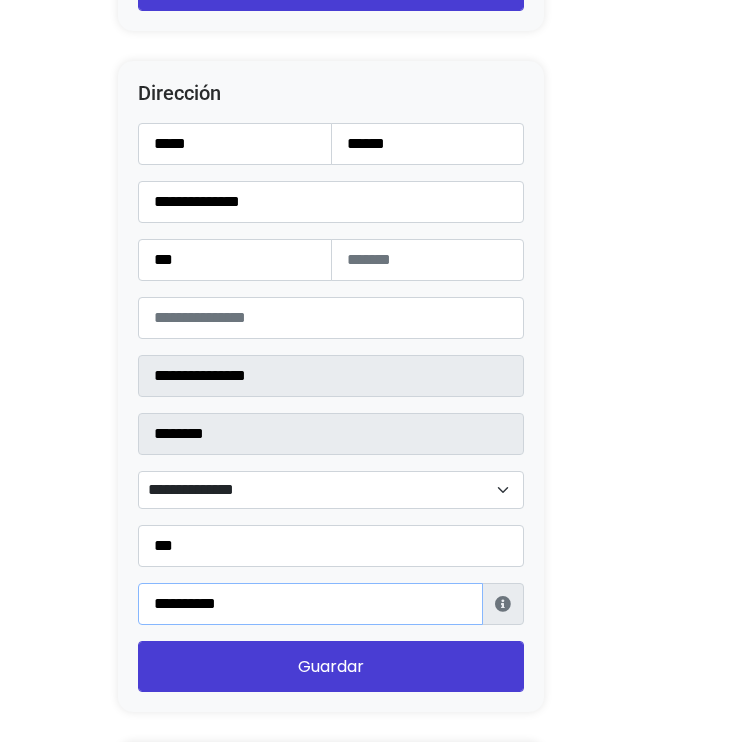 click on "**********" at bounding box center [310, 604] 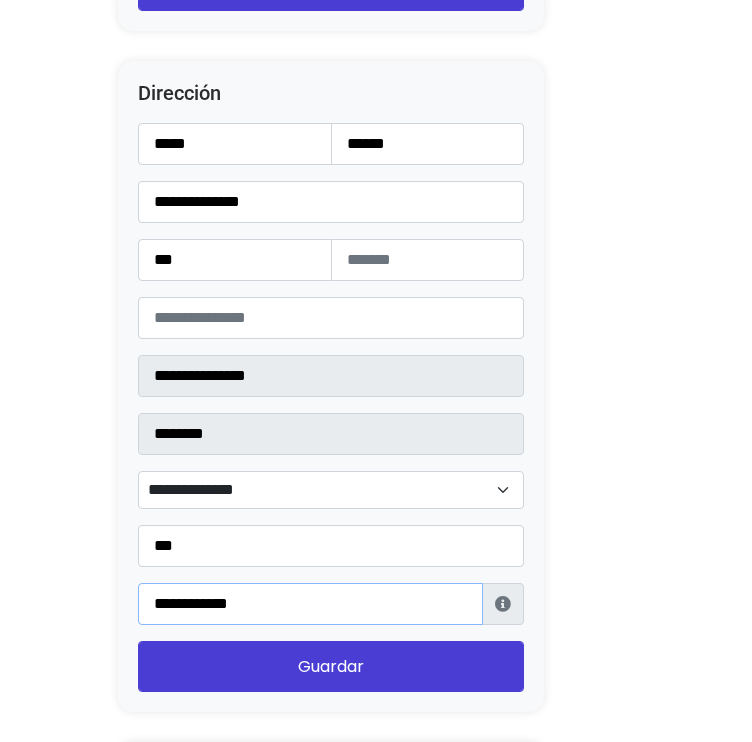 click on "**********" at bounding box center [310, 604] 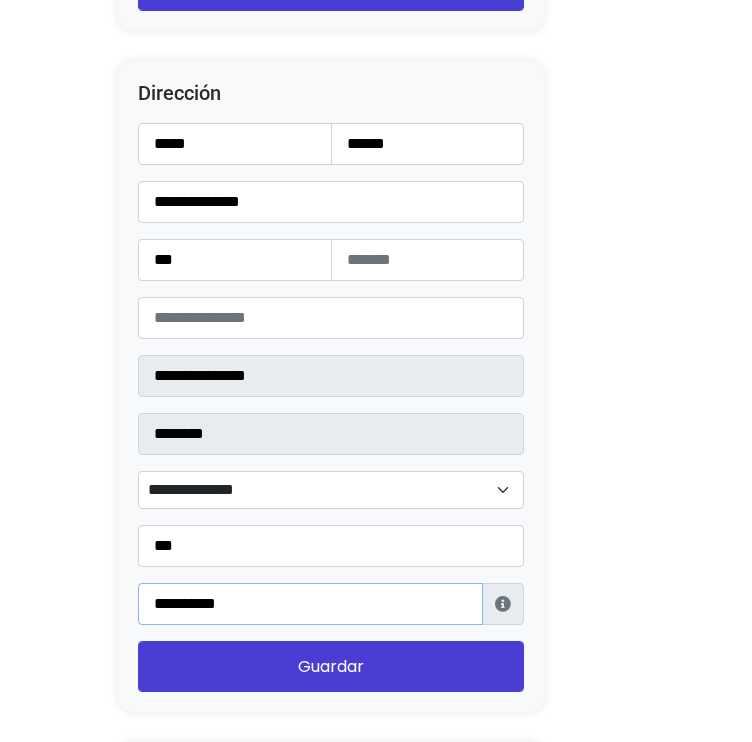 type on "**********" 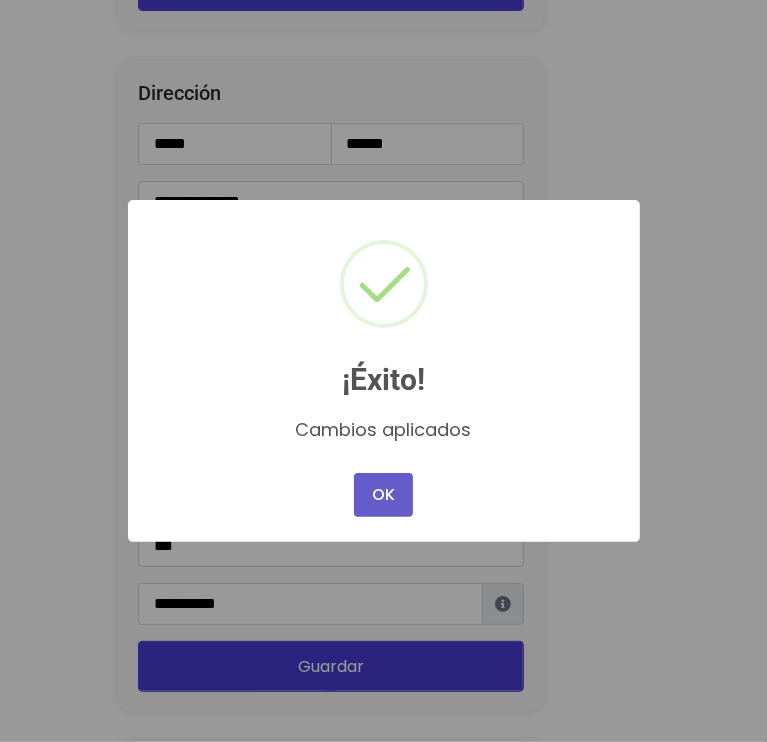 click on "OK" at bounding box center (383, 495) 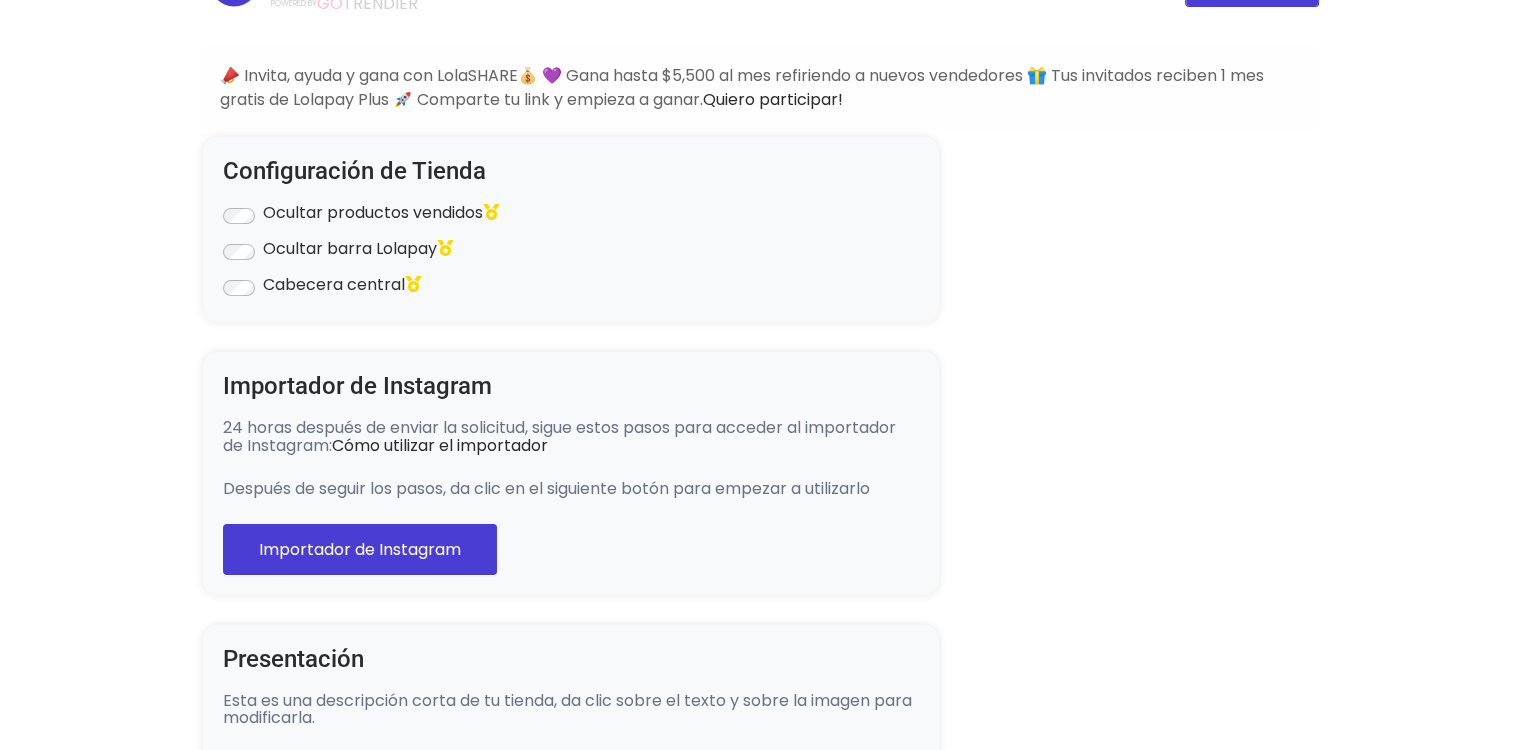 scroll, scrollTop: 0, scrollLeft: 0, axis: both 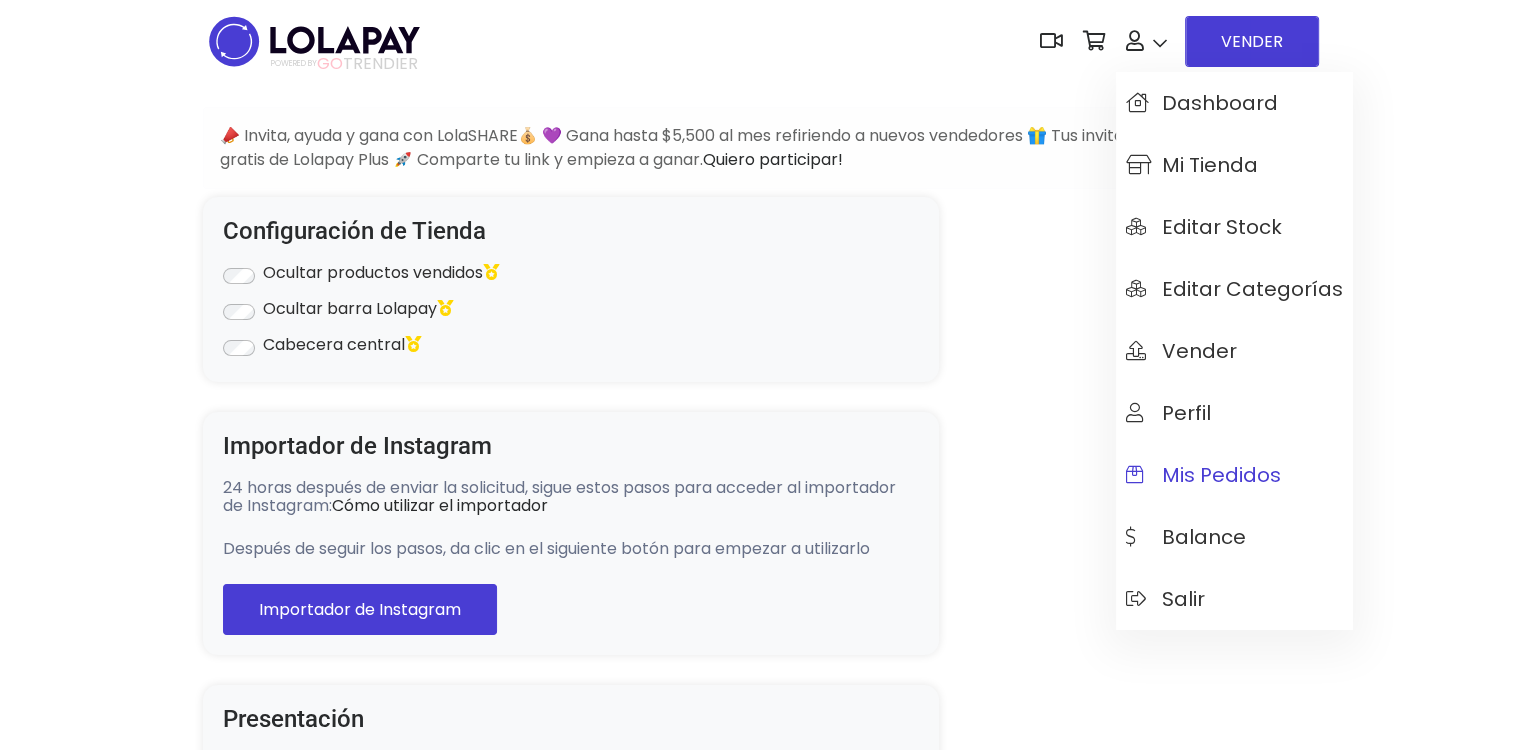 click on "Mis pedidos" at bounding box center (1203, 475) 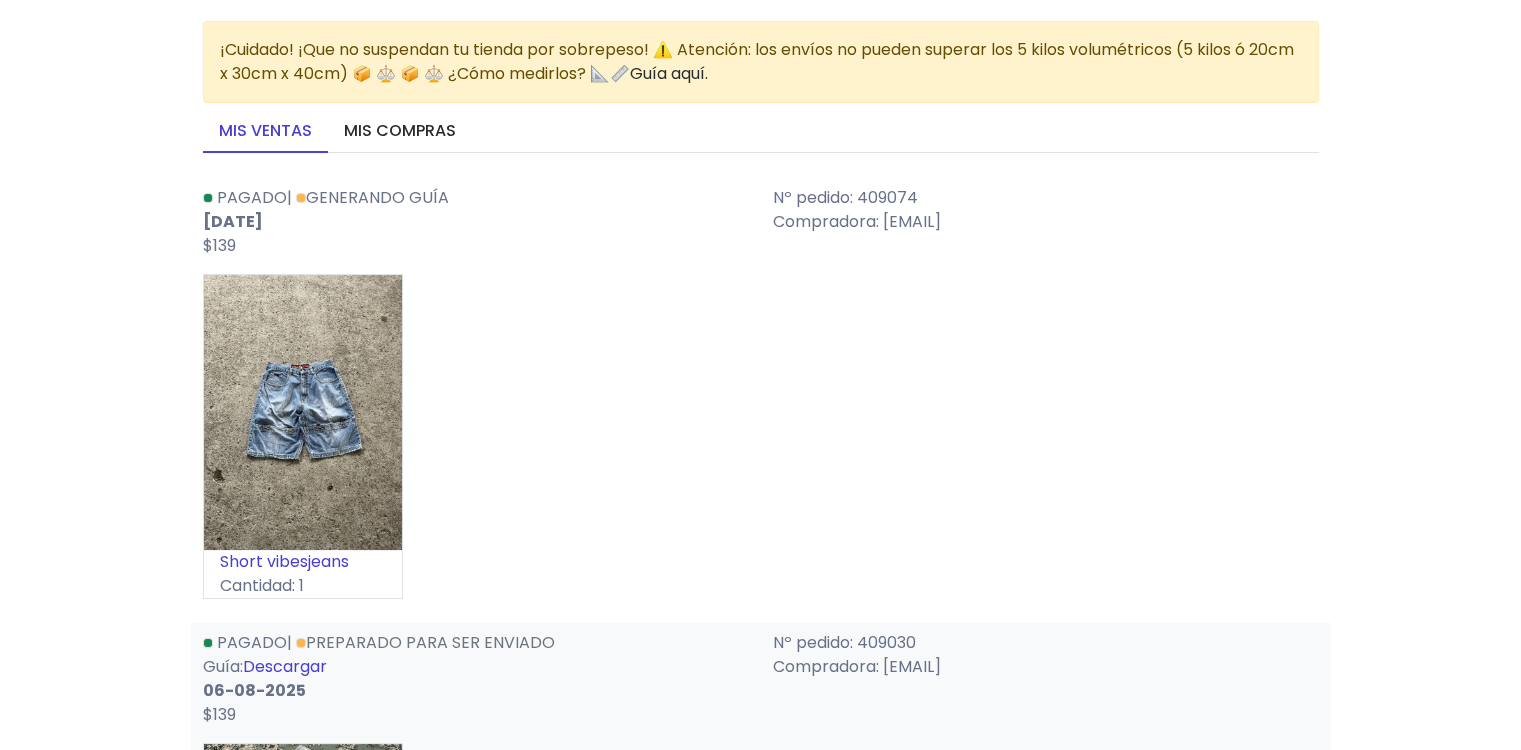 scroll, scrollTop: 0, scrollLeft: 0, axis: both 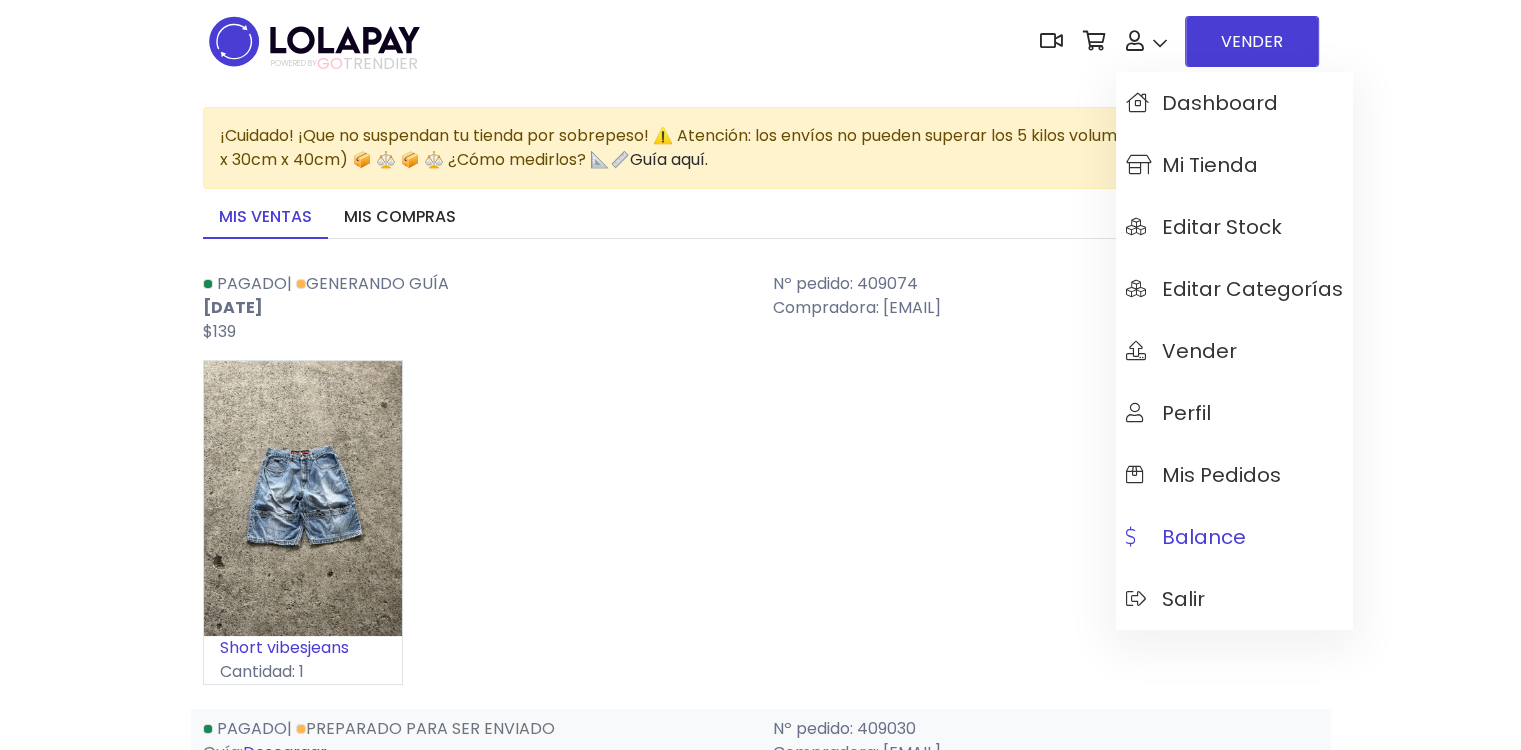 click on "Balance" at bounding box center (1186, 537) 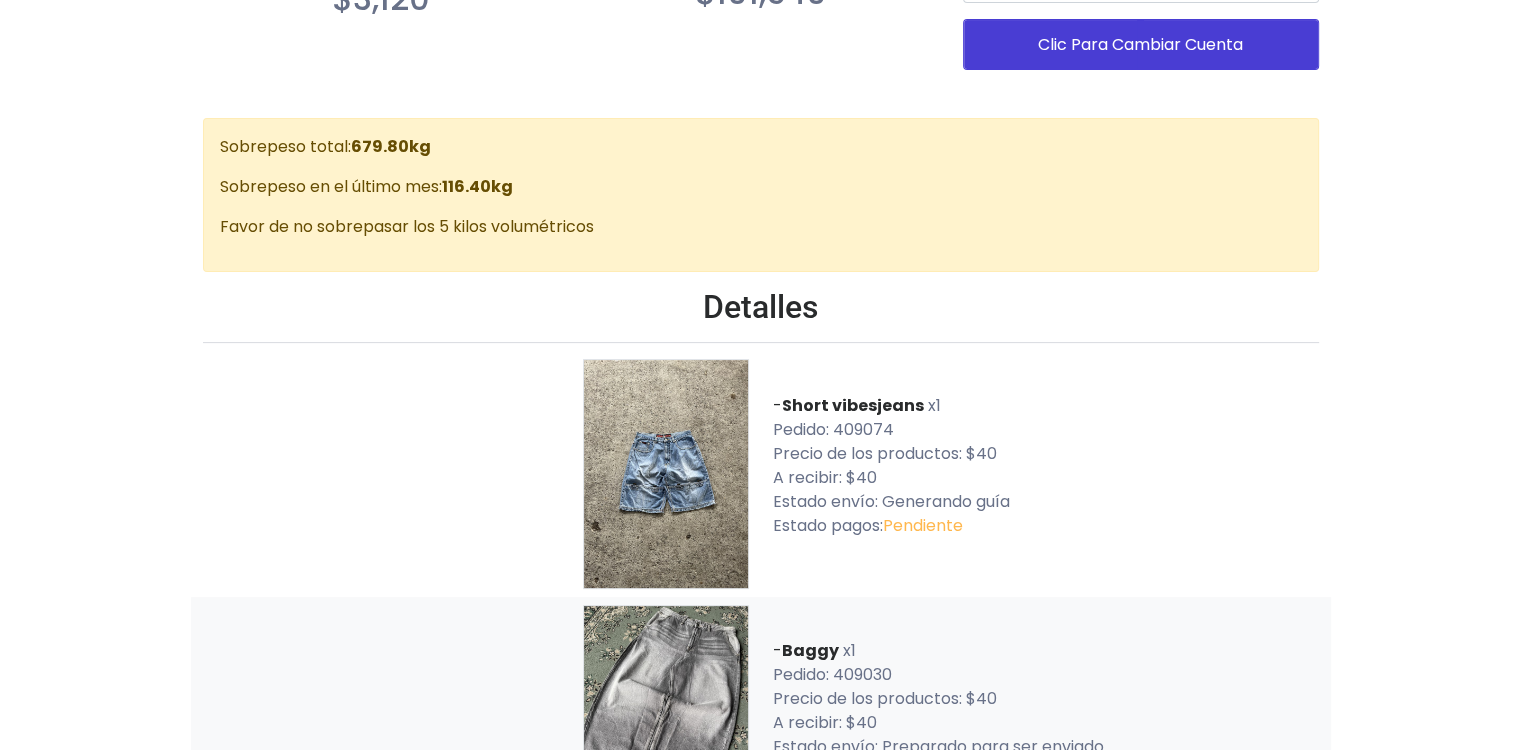 scroll, scrollTop: 0, scrollLeft: 0, axis: both 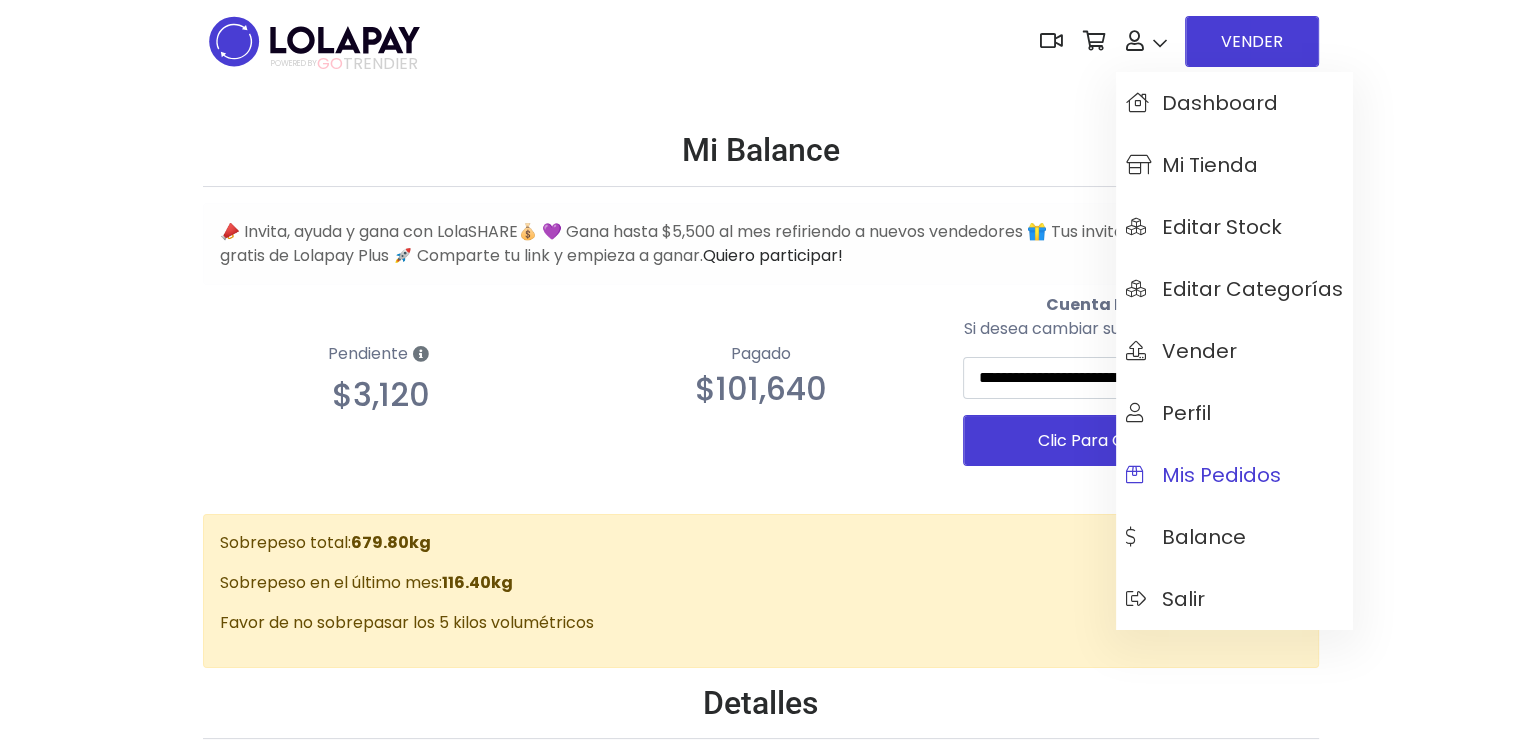 click on "Mis pedidos" at bounding box center [1234, 475] 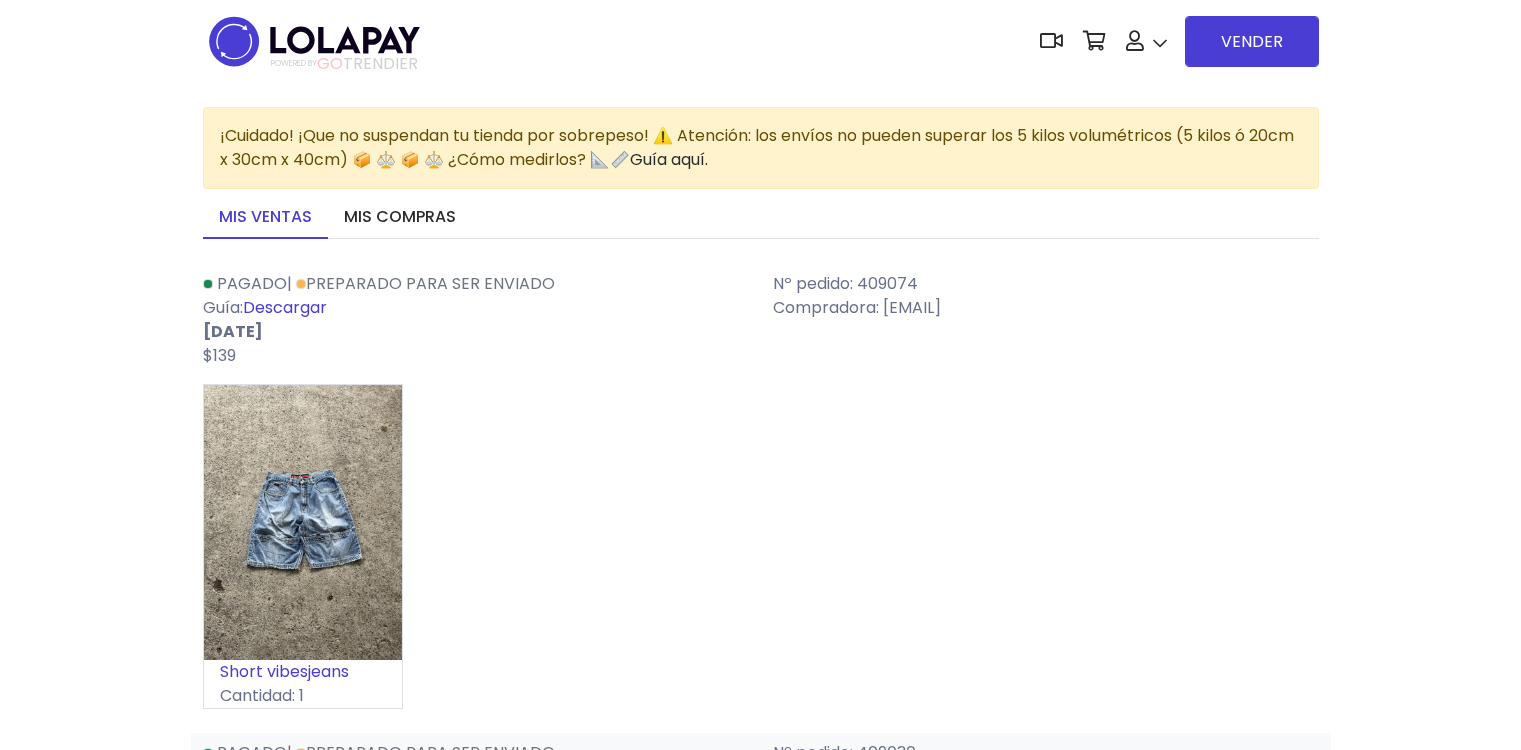scroll, scrollTop: 0, scrollLeft: 0, axis: both 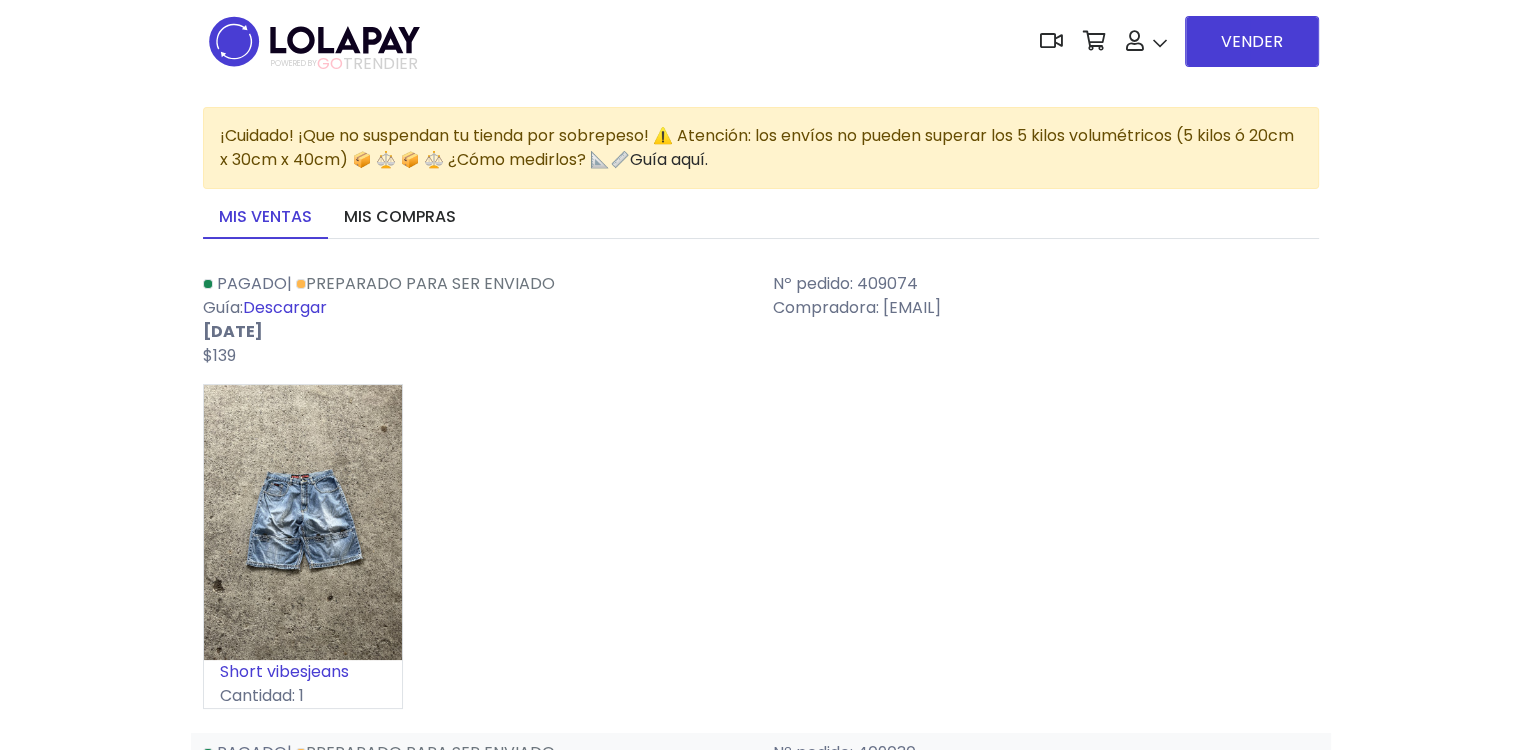 click on "Descargar" at bounding box center [285, 307] 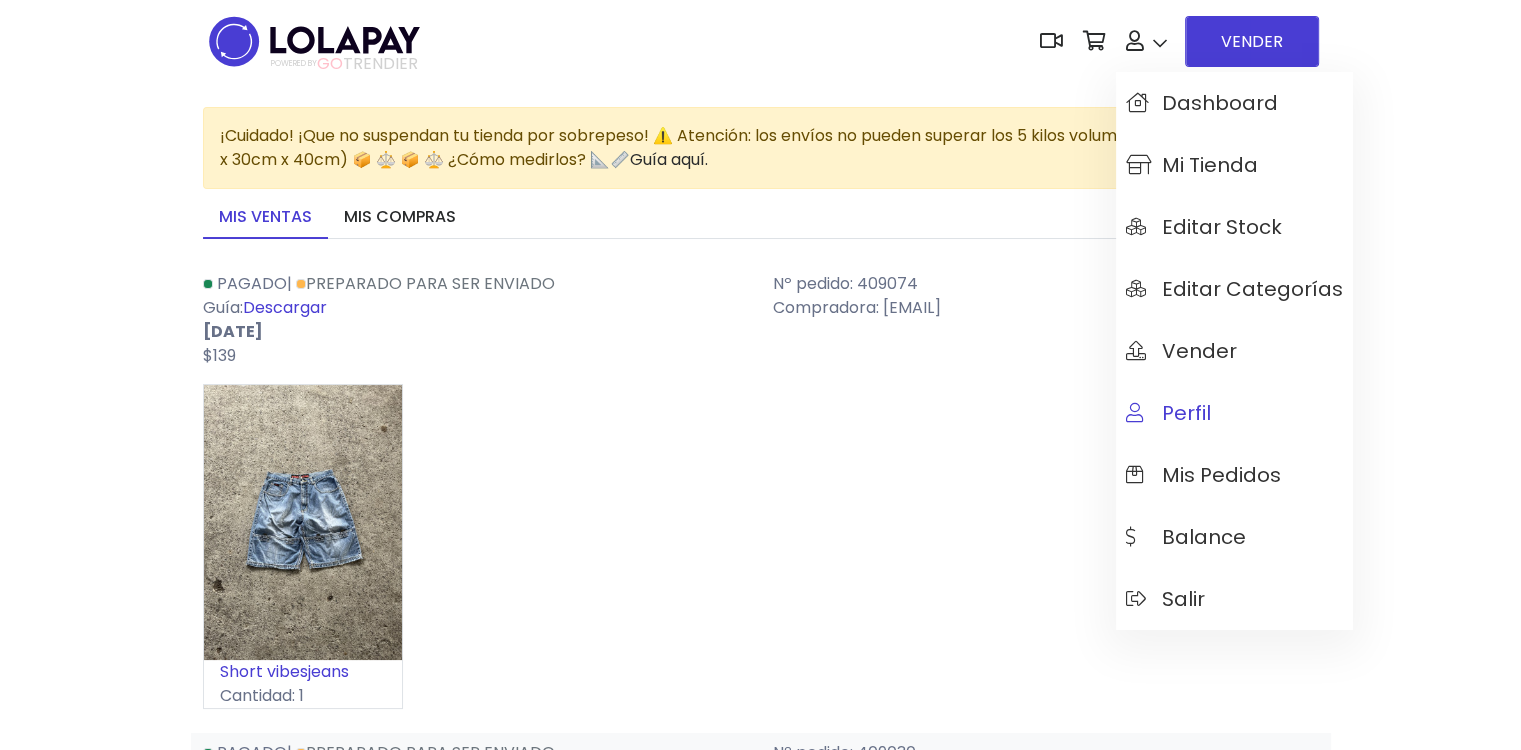 click on "Perfil" at bounding box center [1168, 413] 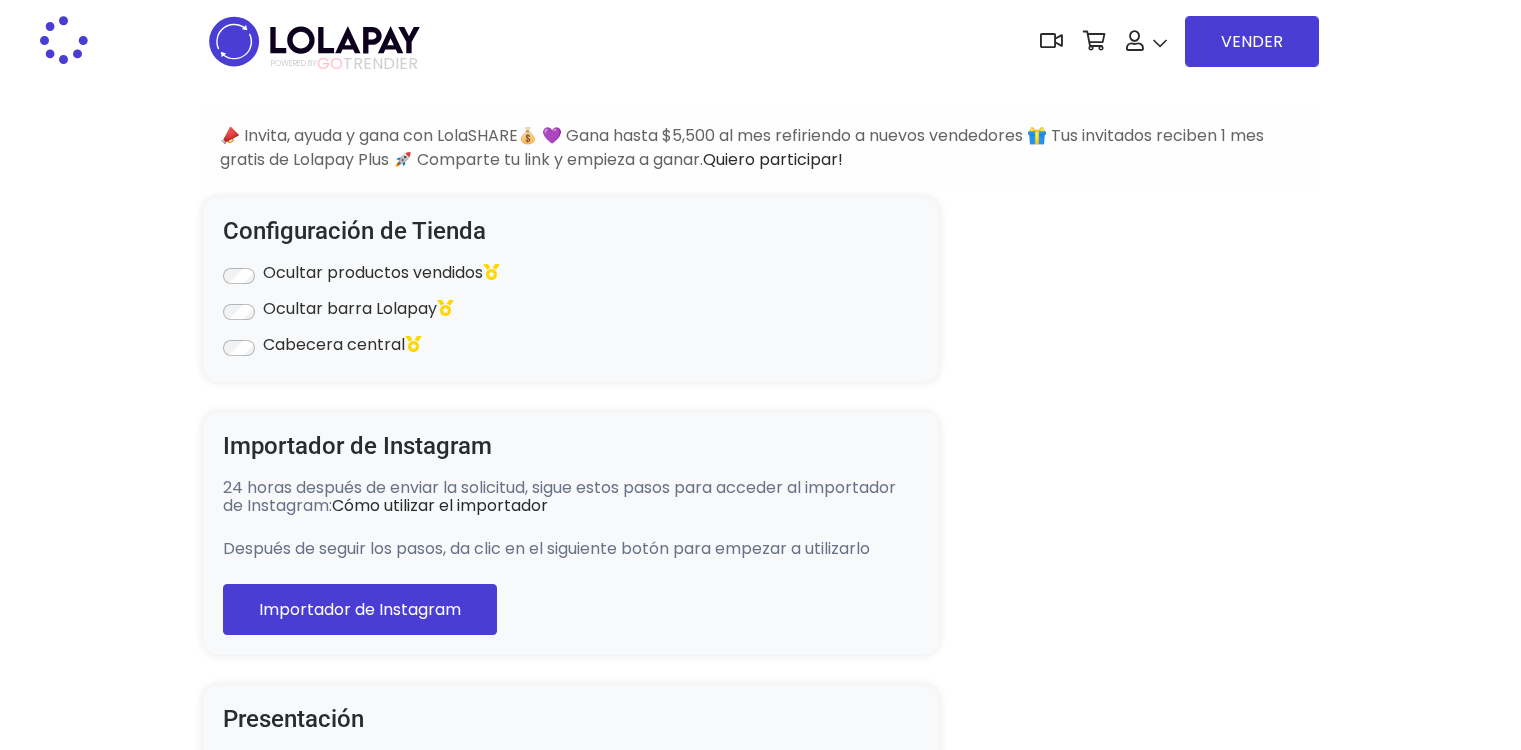 type on "**********" 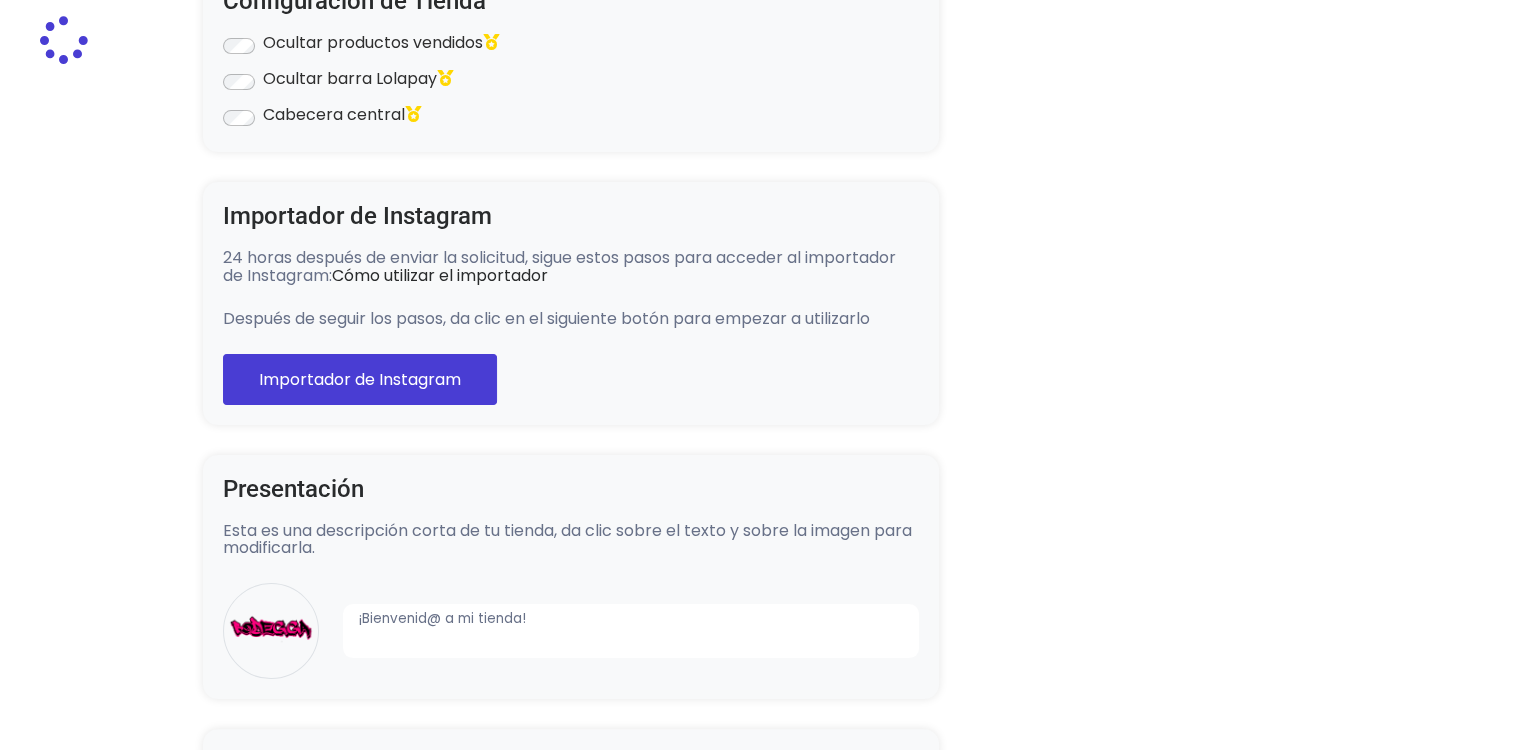 select on "**********" 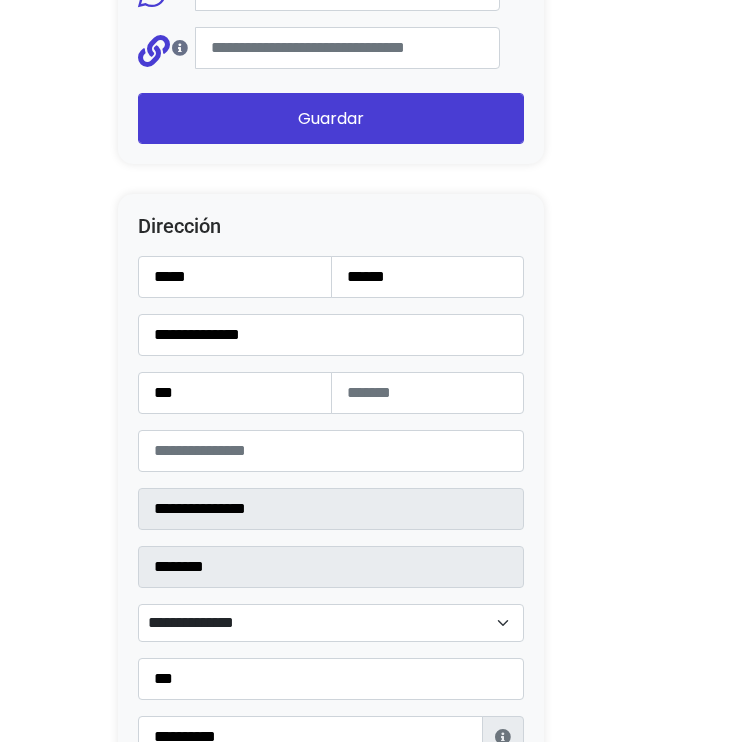 scroll, scrollTop: 2500, scrollLeft: 0, axis: vertical 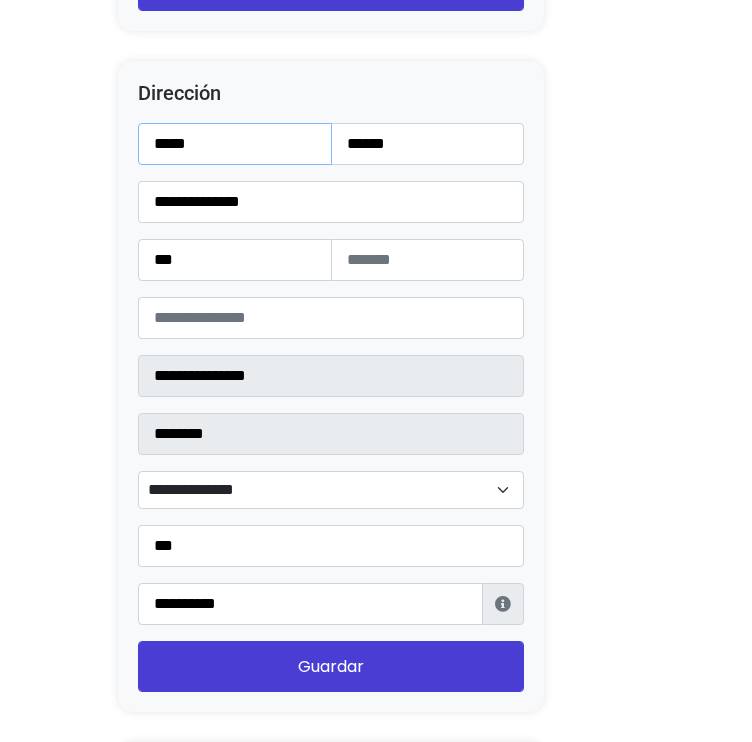 click on "*****" at bounding box center (235, 144) 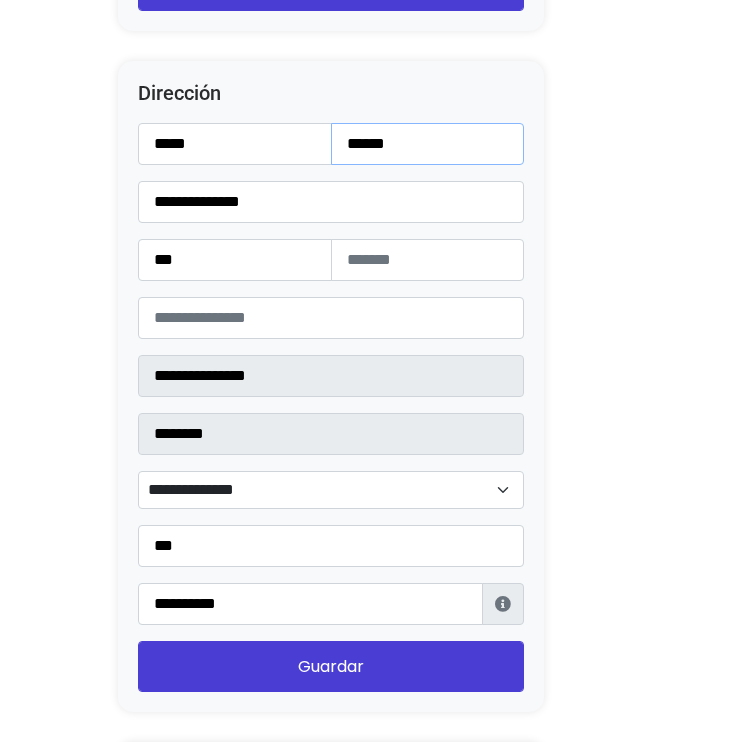 click on "******" at bounding box center (428, 144) 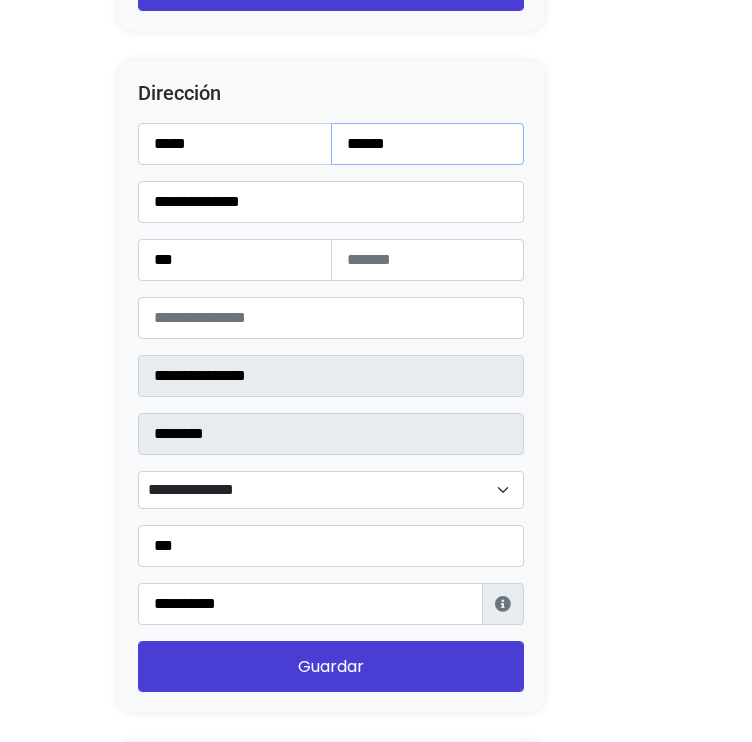 type on "*****" 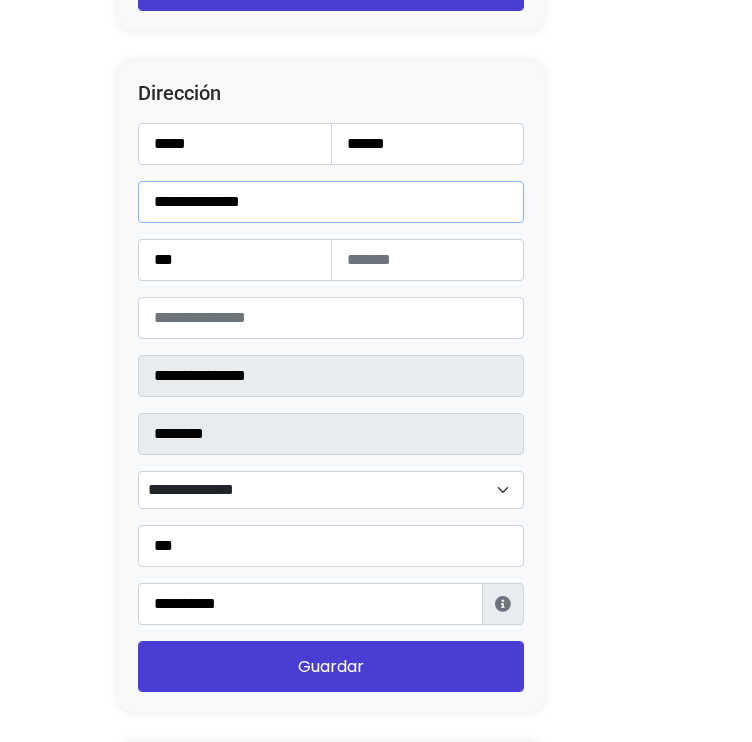 click on "**********" at bounding box center [331, 202] 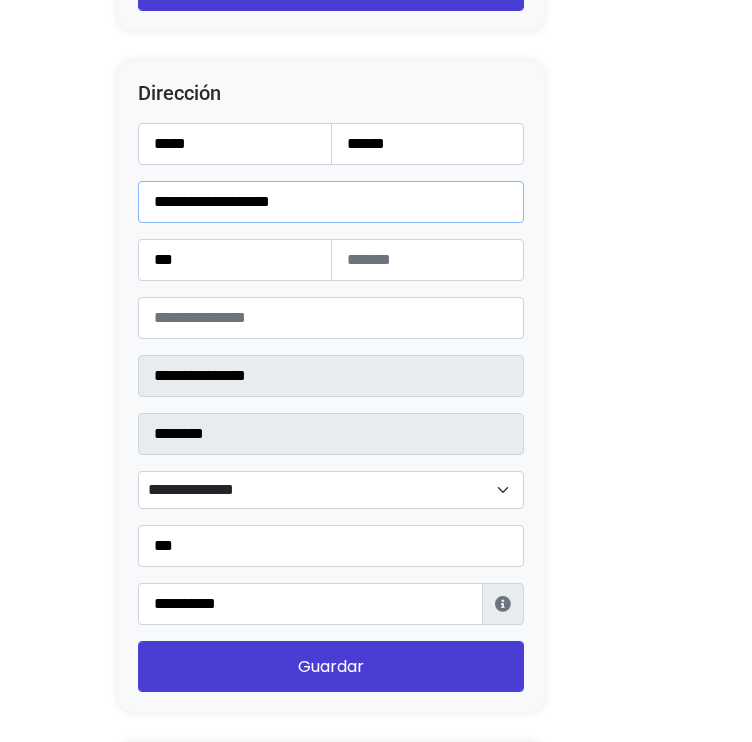 type on "**********" 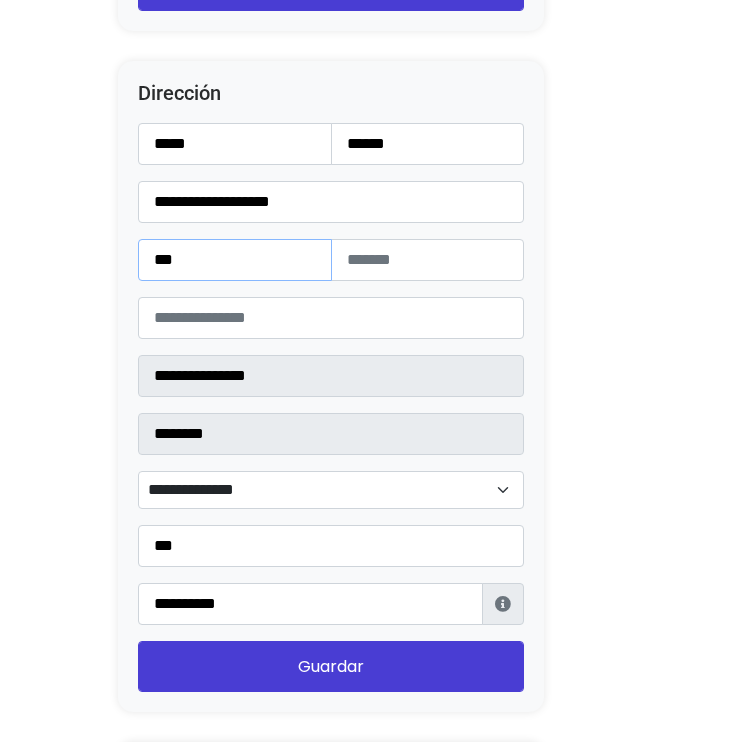 click on "***" at bounding box center (235, 260) 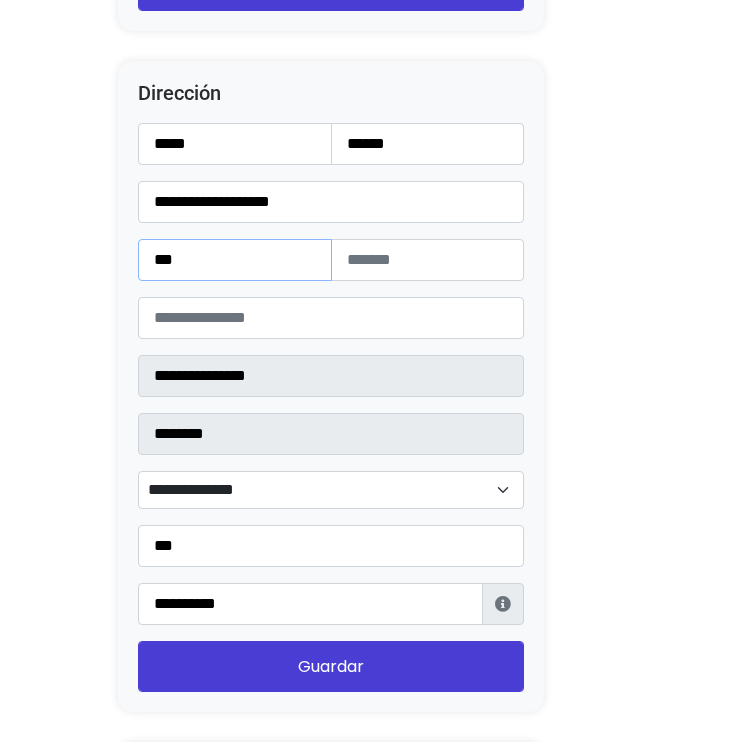 type on "***" 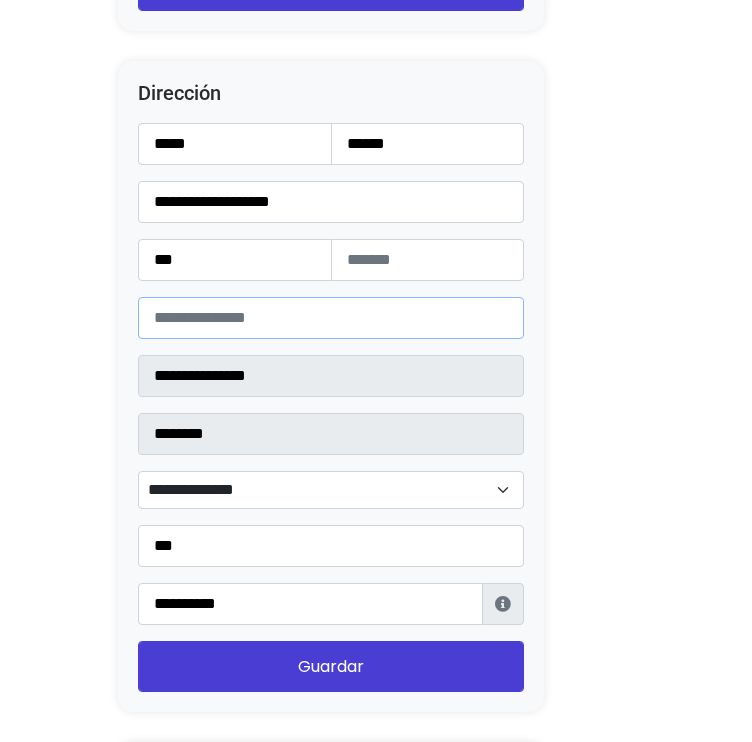 click on "*****" at bounding box center (331, 318) 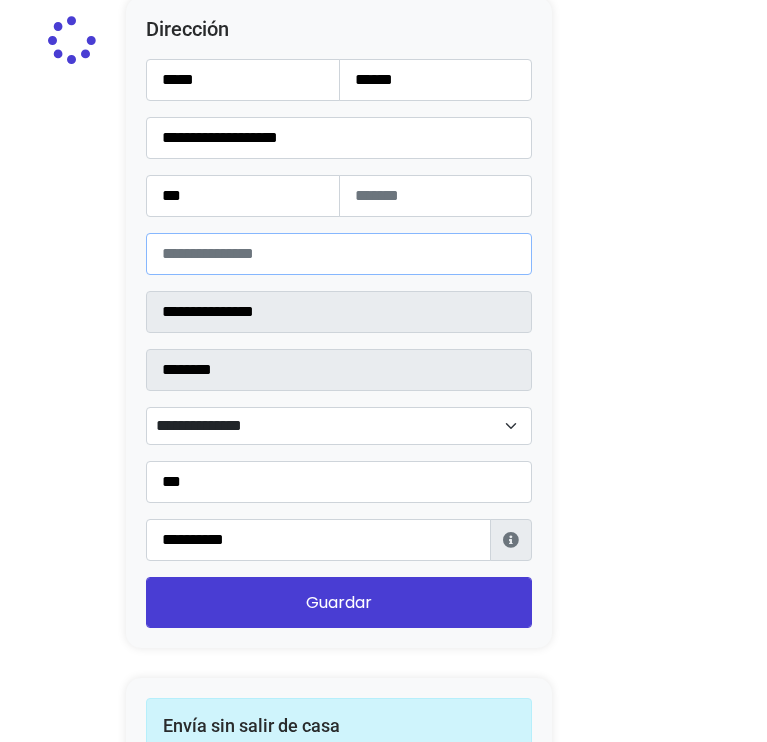 scroll, scrollTop: 2600, scrollLeft: 0, axis: vertical 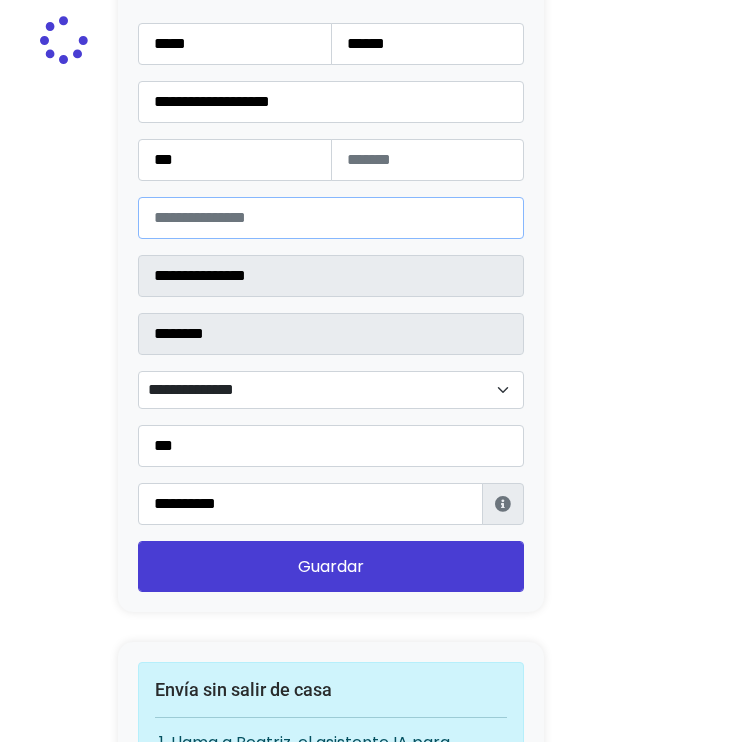 type on "*******" 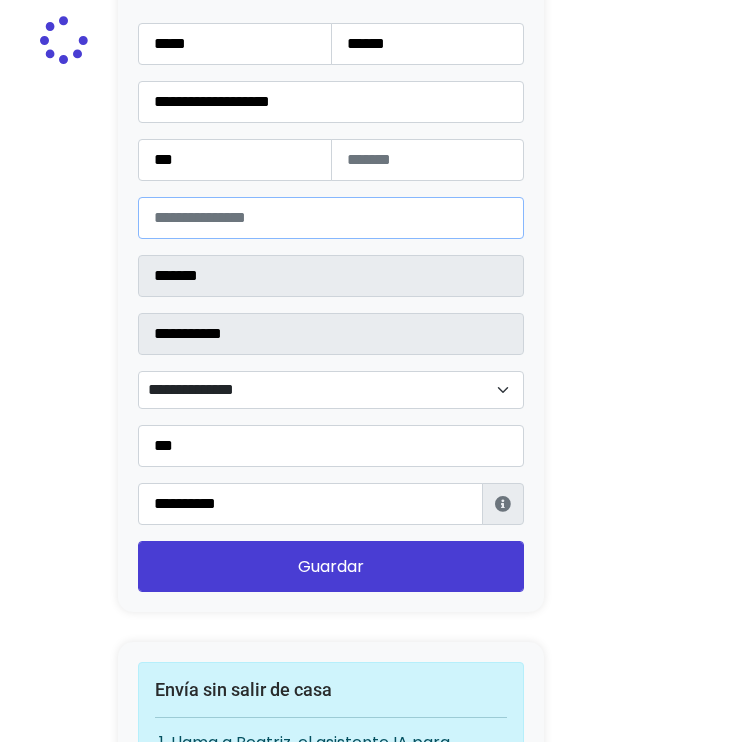 select 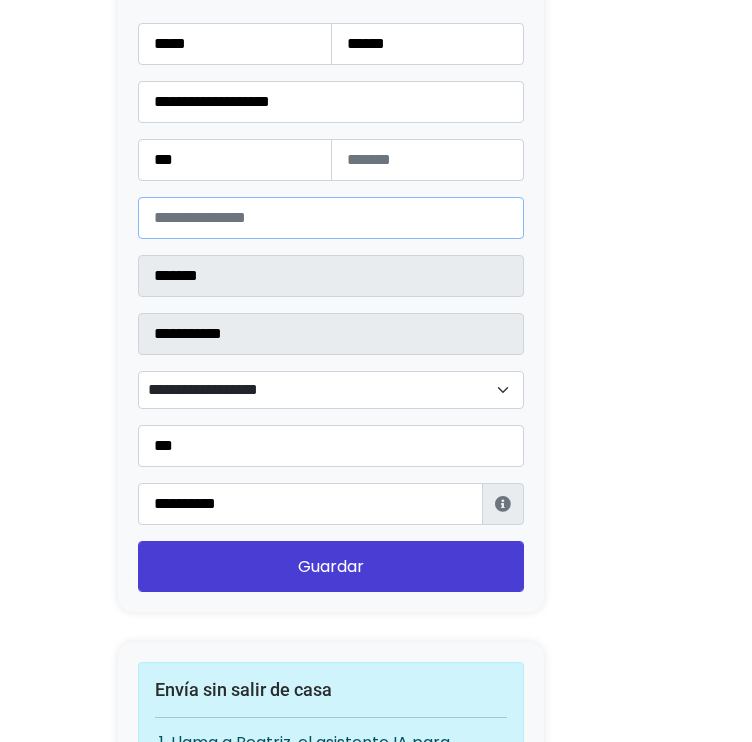 type on "*****" 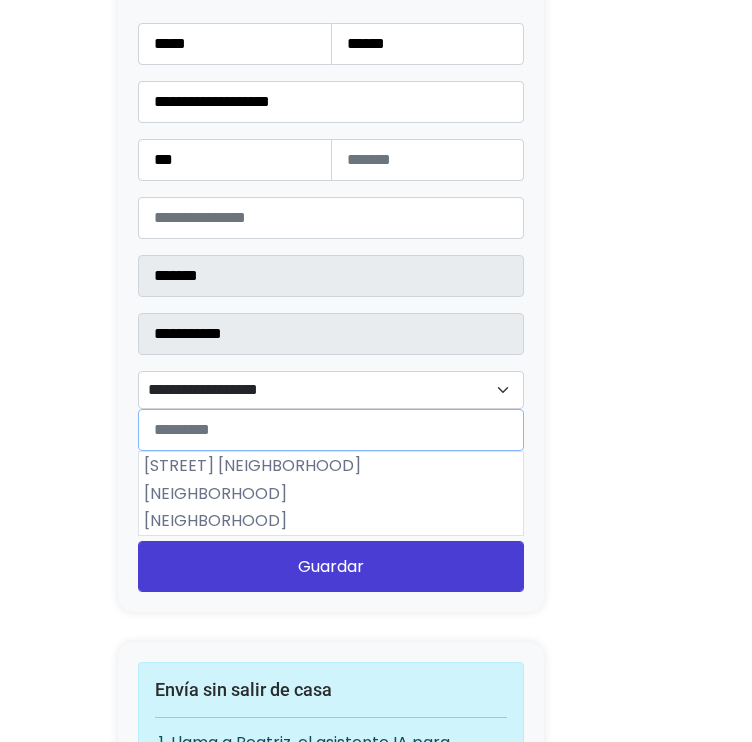 click on "**********" at bounding box center (331, 390) 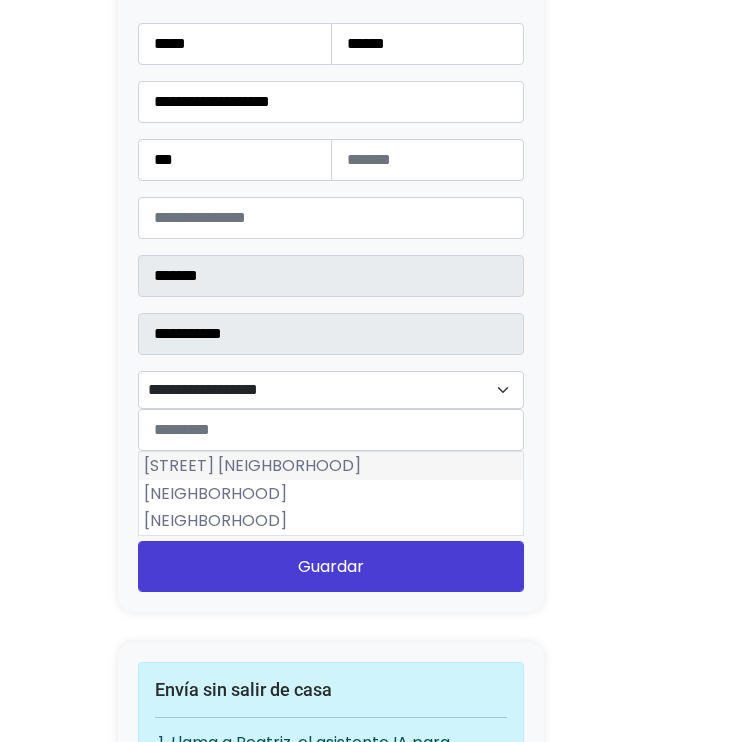 click on "Alcalde Barranquitas" at bounding box center [331, 466] 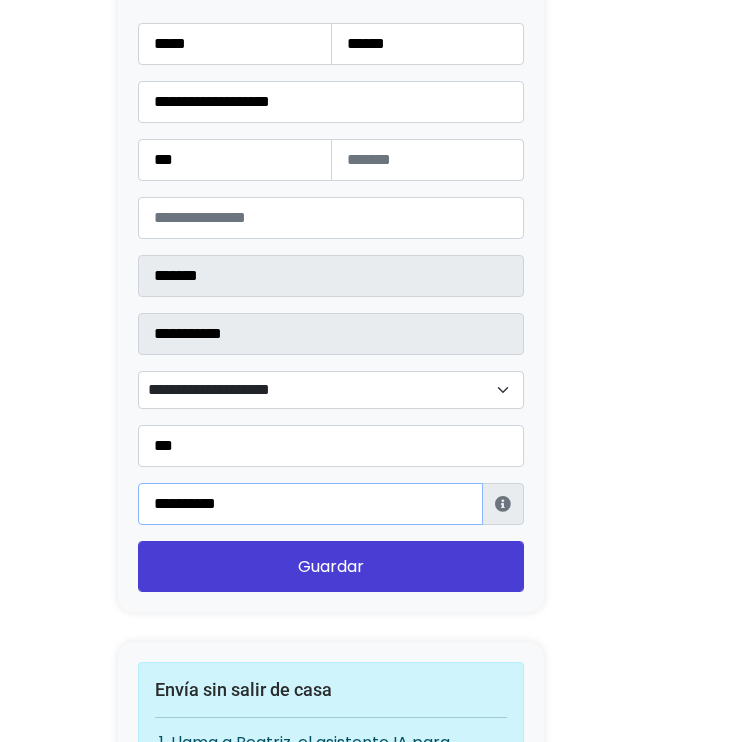 click on "**********" at bounding box center (310, 504) 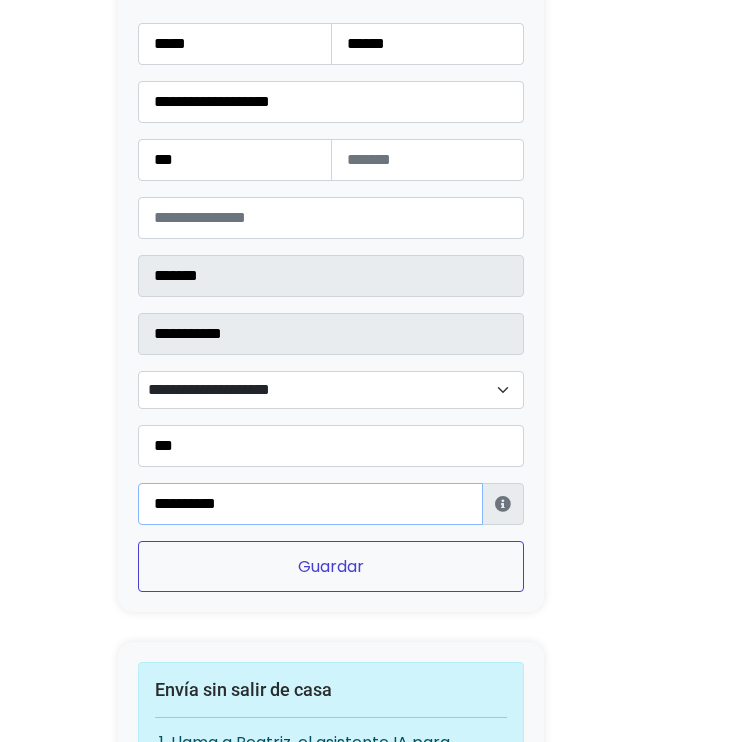 type on "**********" 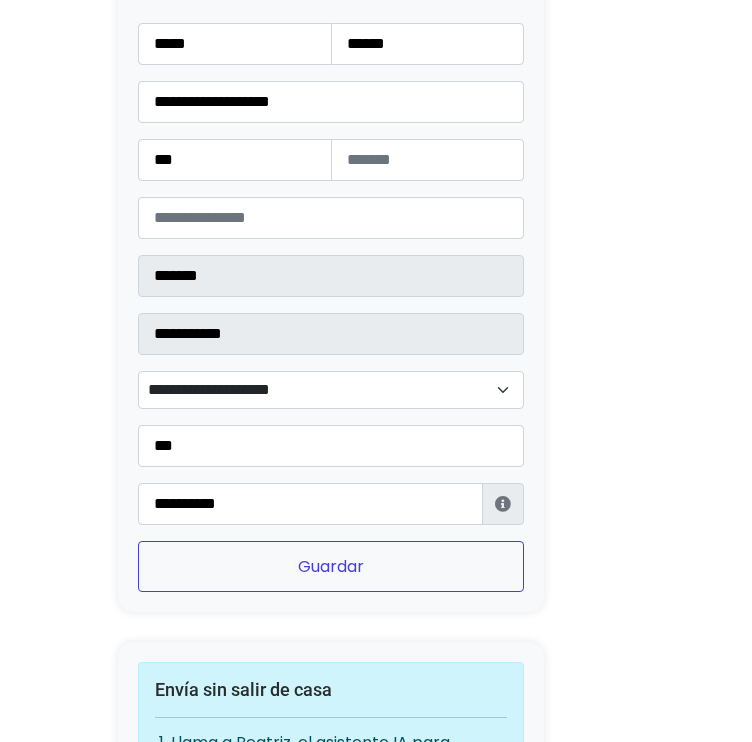 click on "Guardar" at bounding box center (331, 566) 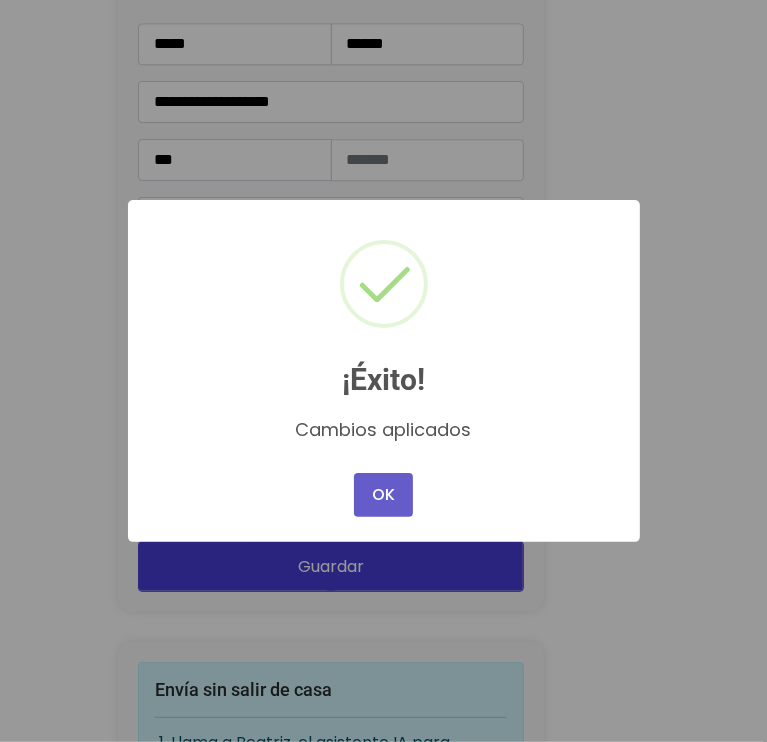 click on "OK" at bounding box center [383, 495] 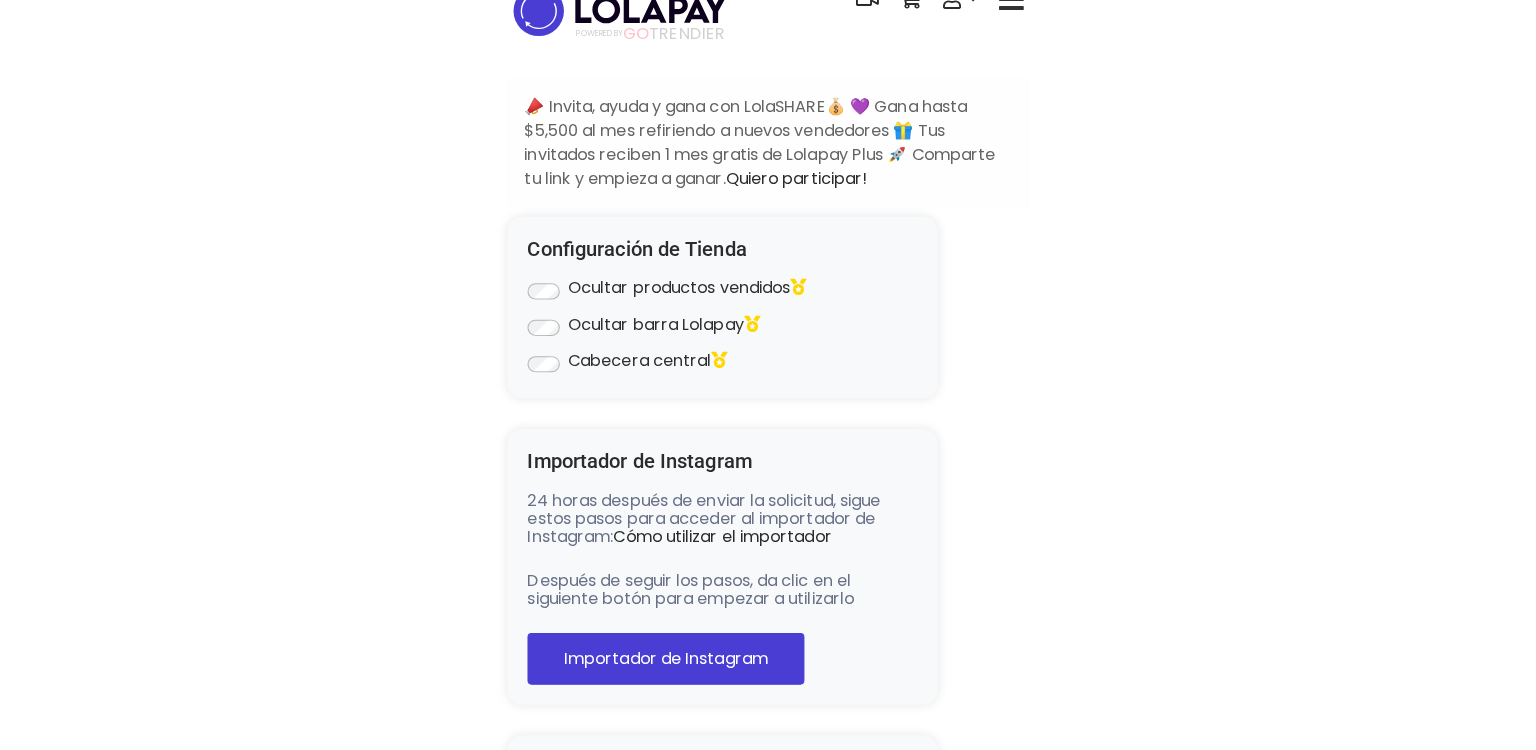 scroll, scrollTop: 0, scrollLeft: 0, axis: both 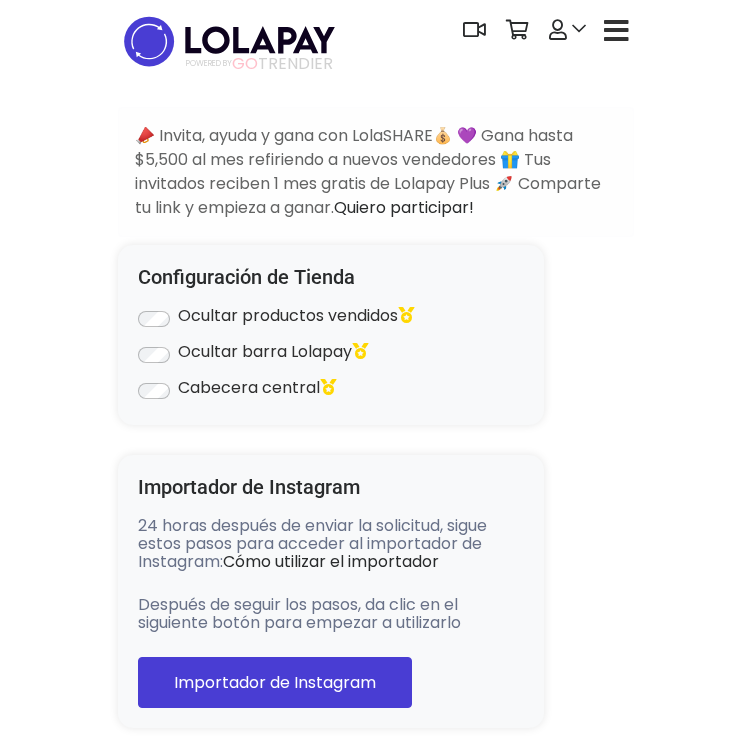 click at bounding box center [616, 31] 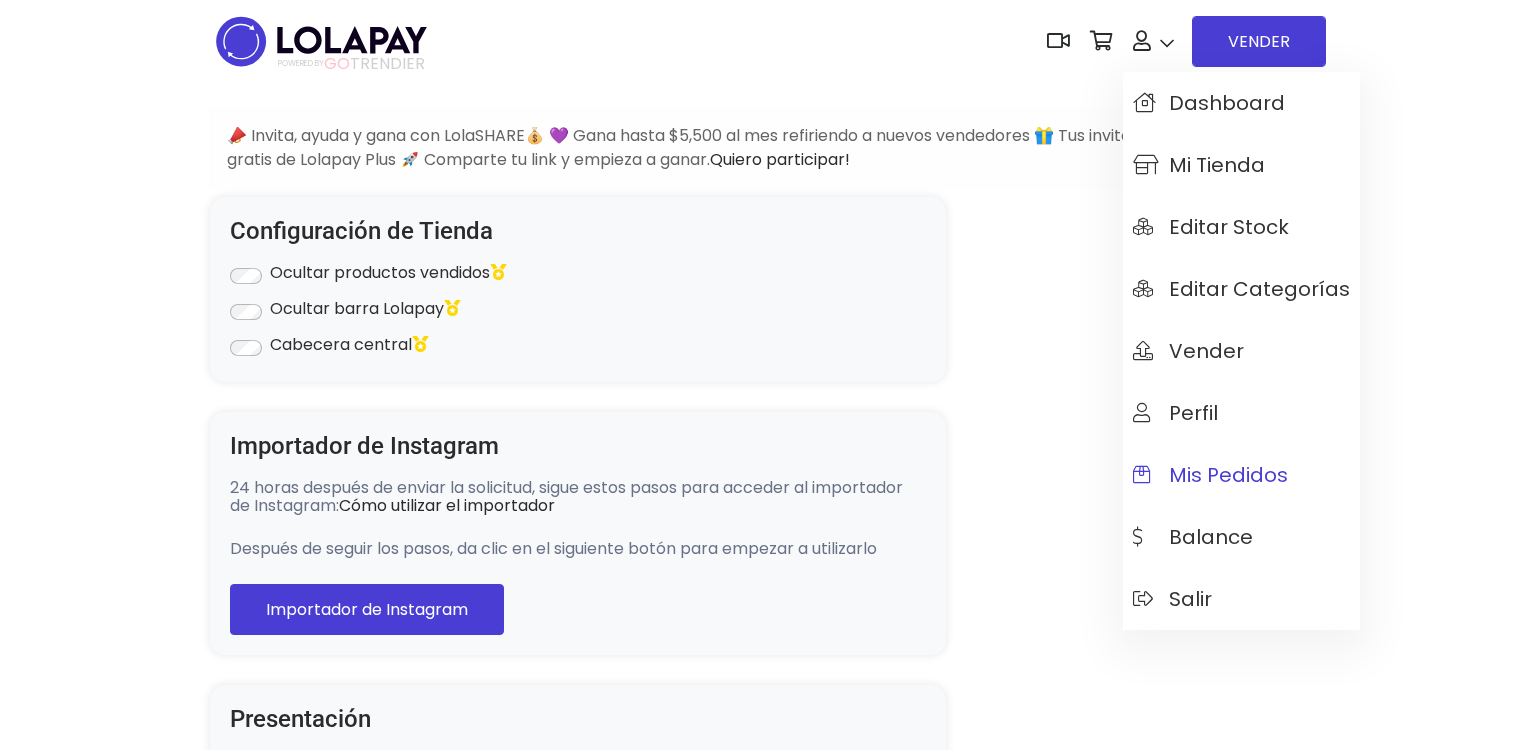 click on "Mis pedidos" at bounding box center [1241, 475] 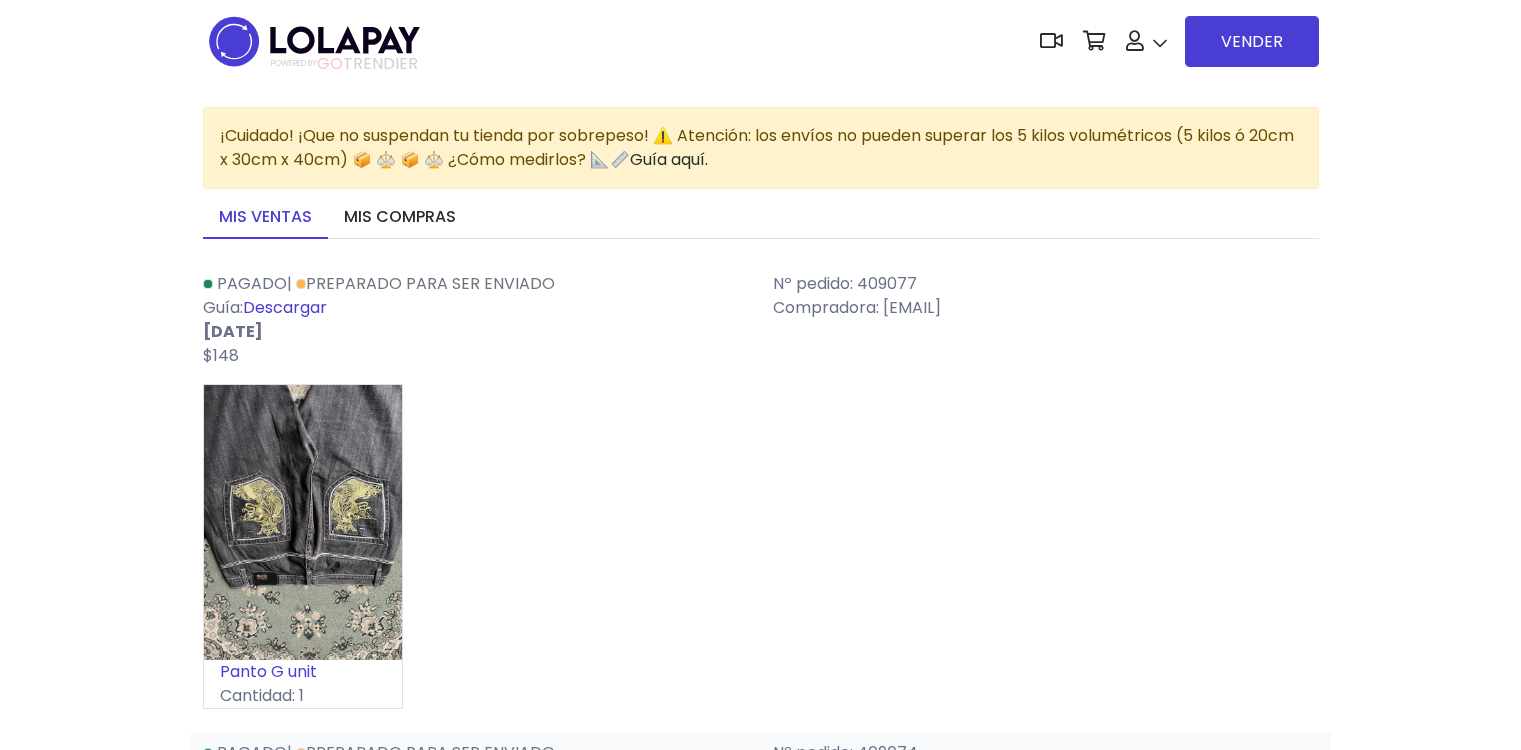 scroll, scrollTop: 0, scrollLeft: 0, axis: both 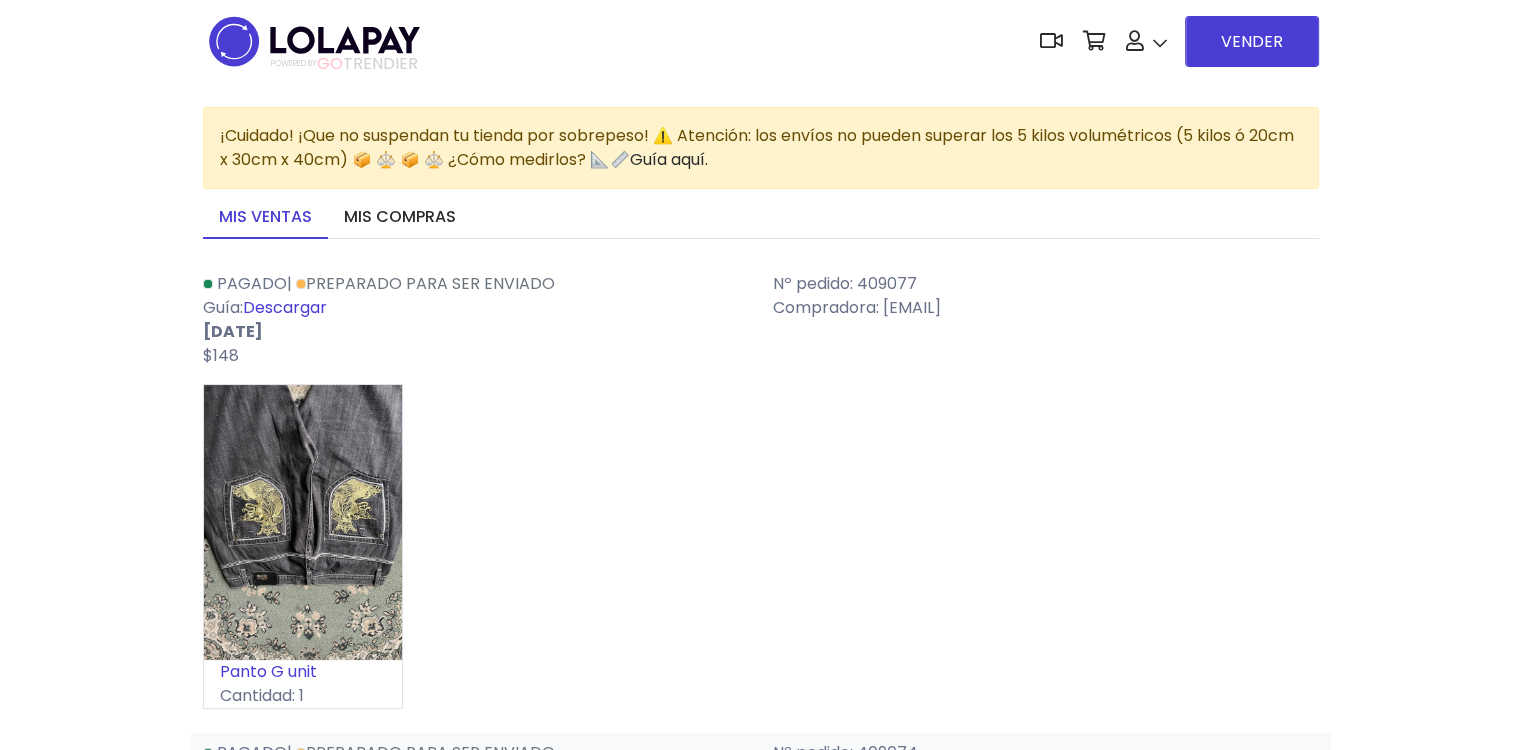 click on "Descargar" at bounding box center (285, 307) 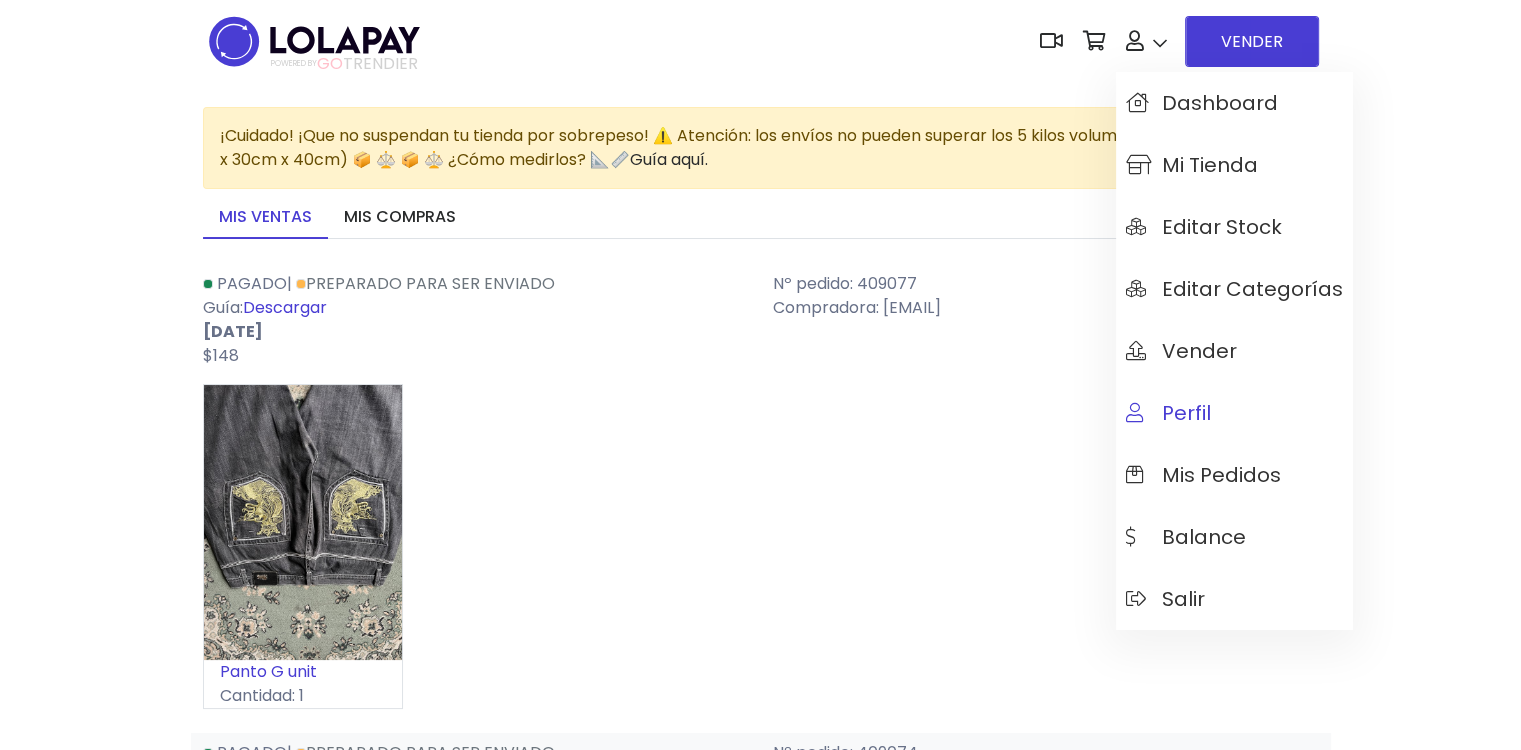 click on "Perfil" at bounding box center [1168, 413] 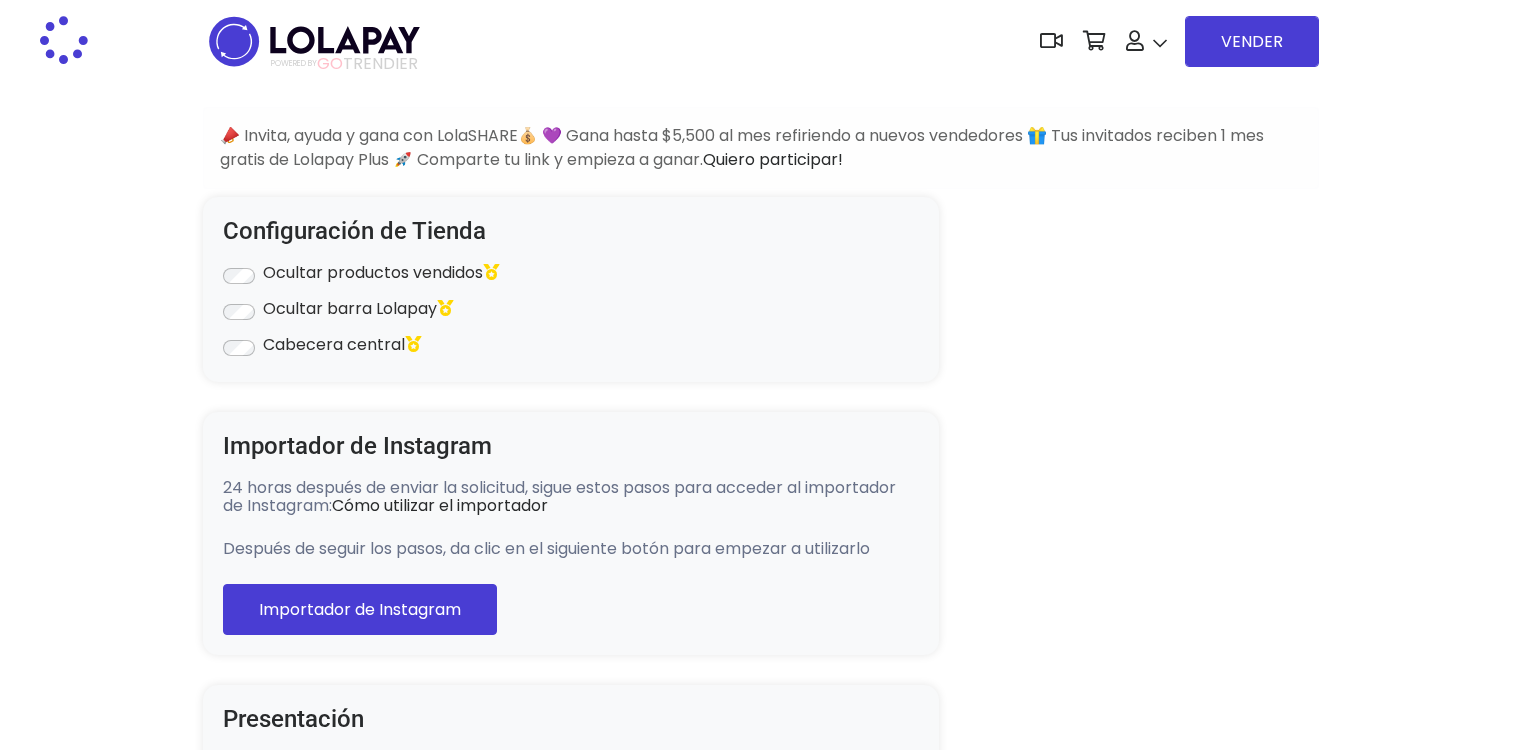 type on "*******" 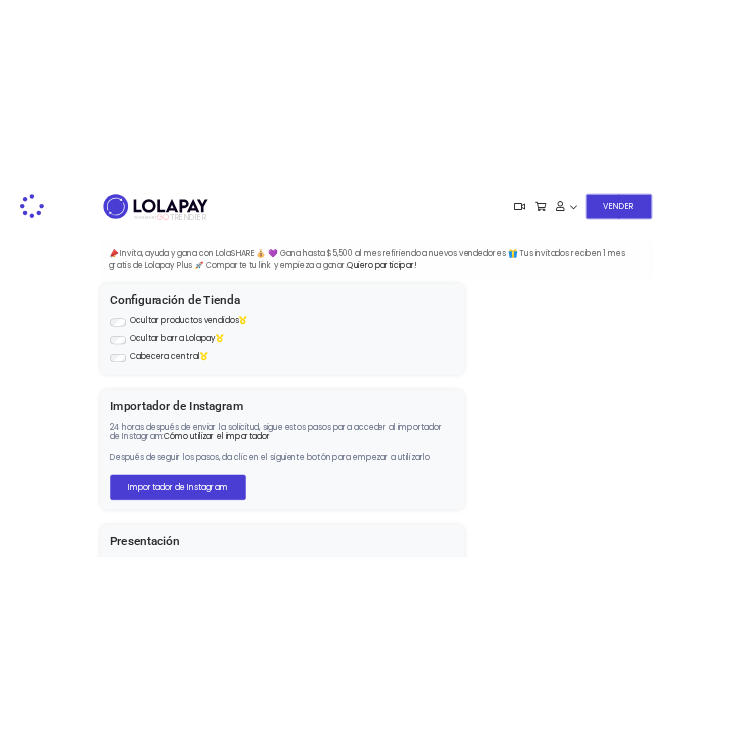 scroll, scrollTop: 0, scrollLeft: 0, axis: both 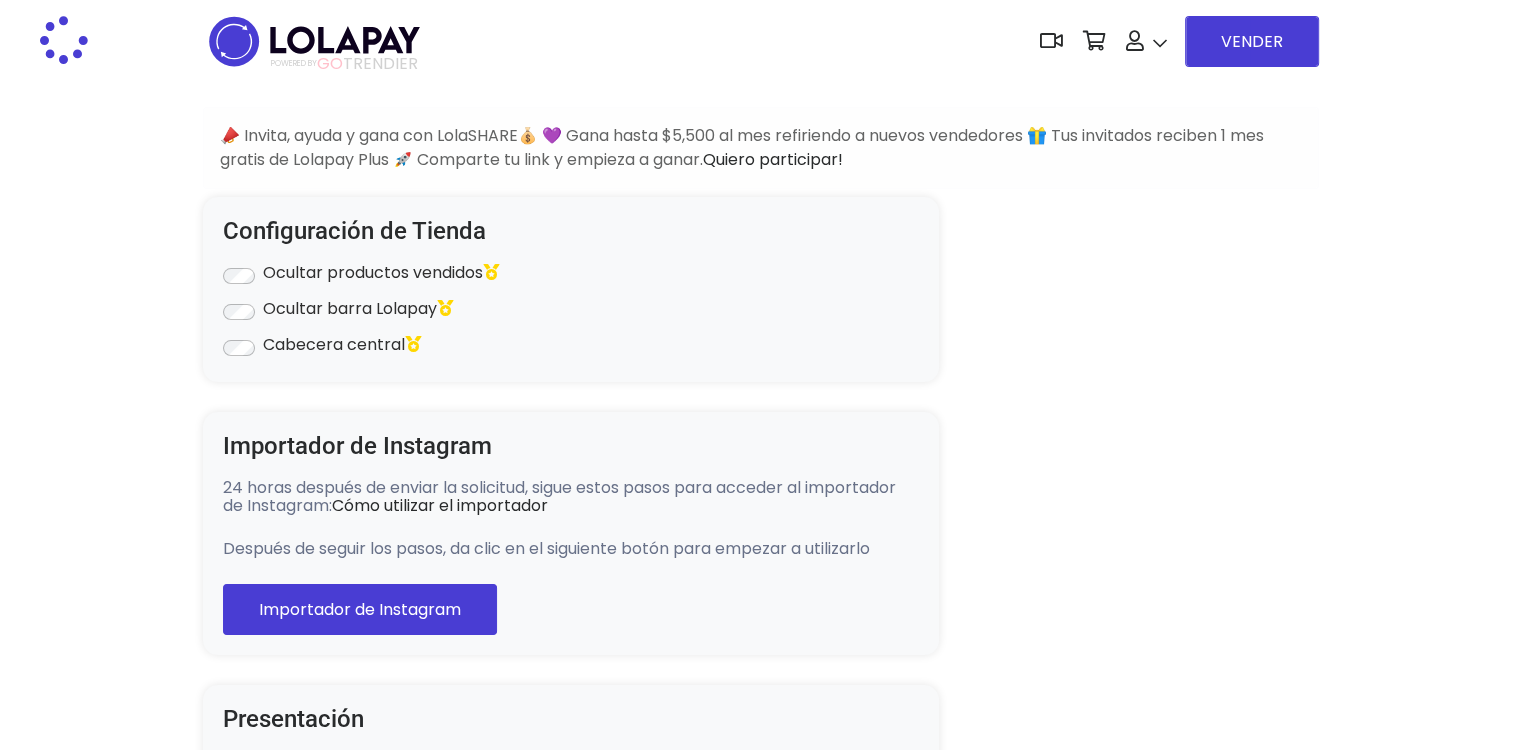select on "**********" 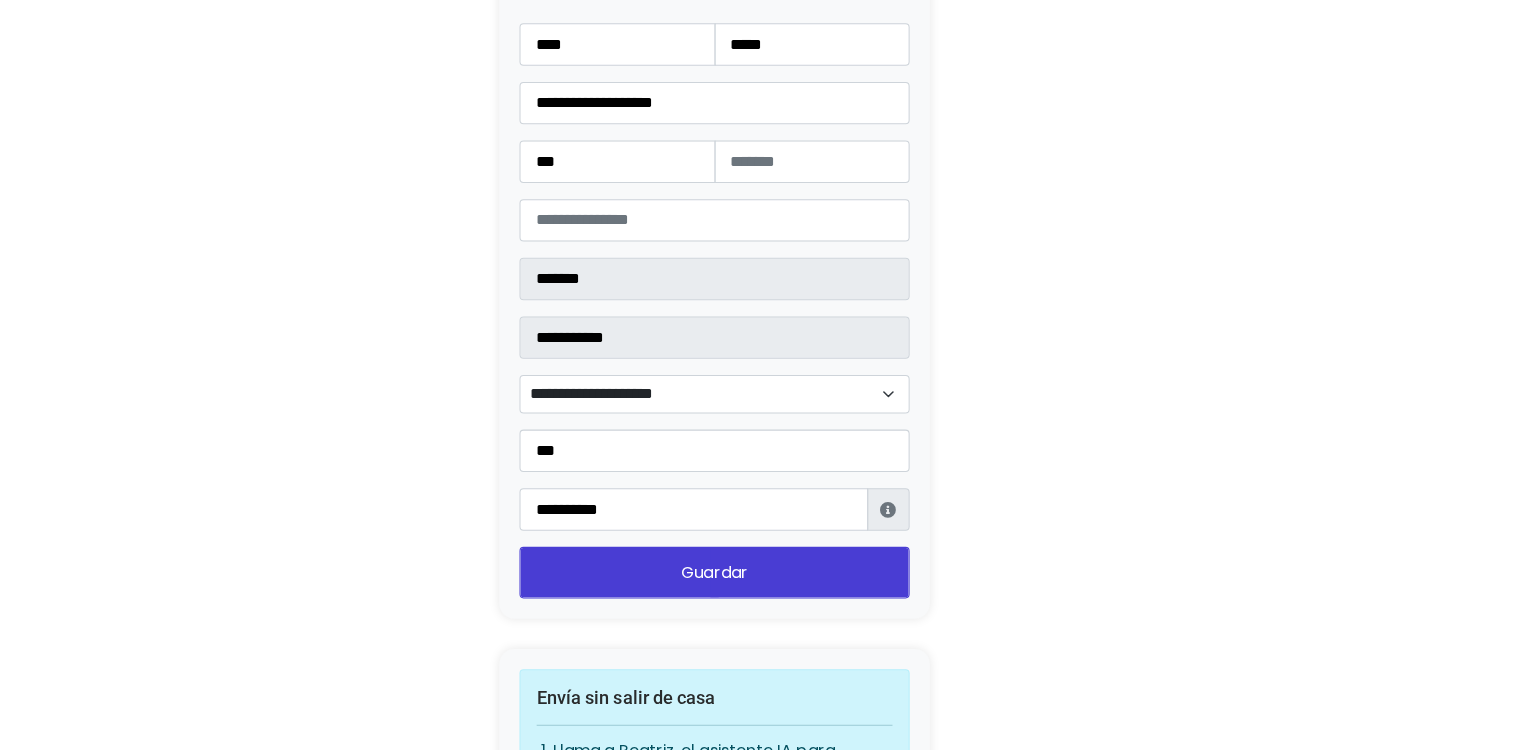 scroll, scrollTop: 2500, scrollLeft: 0, axis: vertical 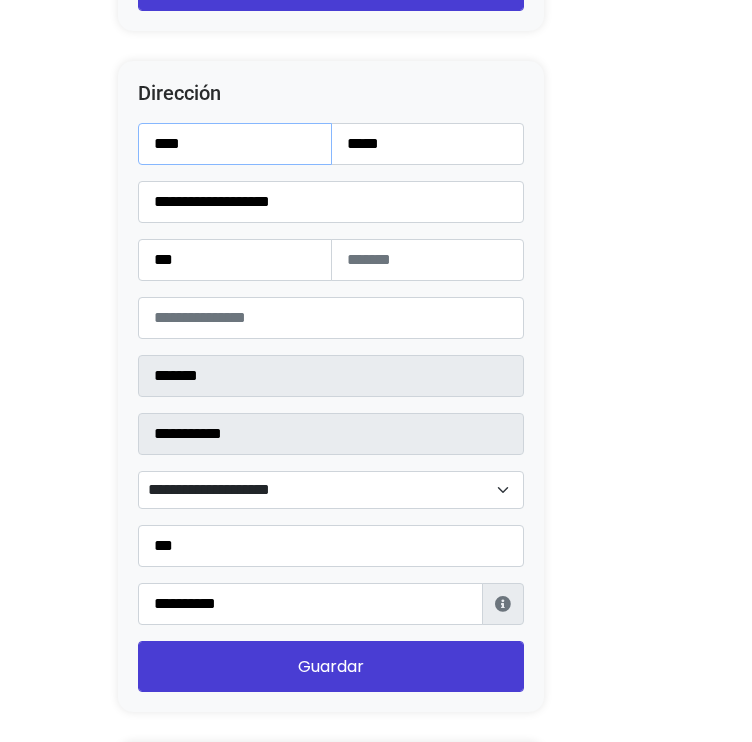 click on "****" at bounding box center (235, 144) 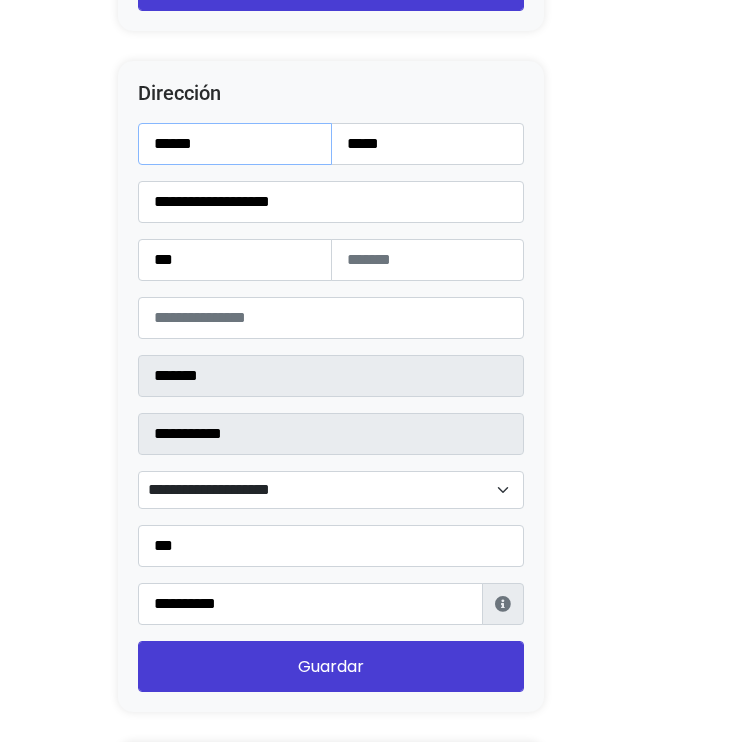 type on "*****" 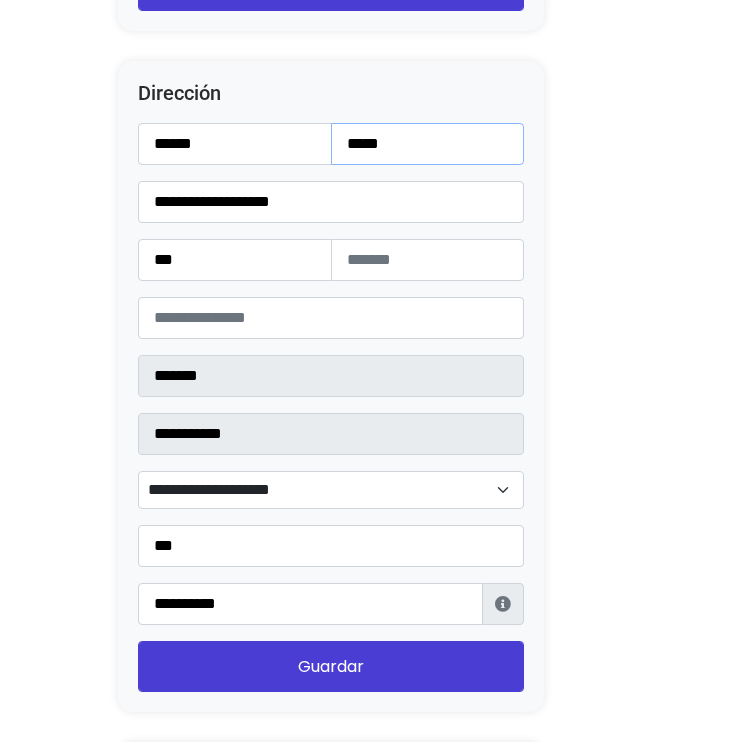 click on "*****" at bounding box center (428, 144) 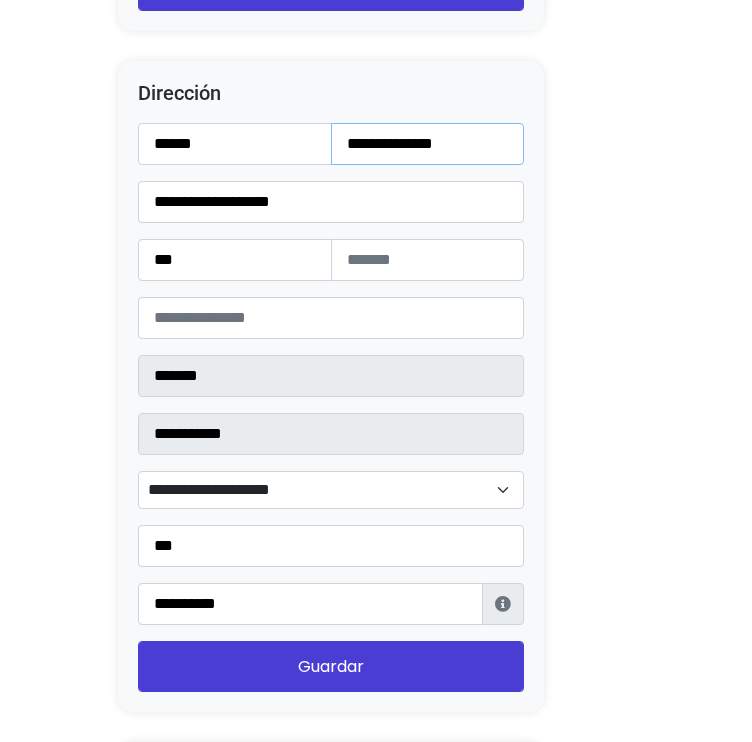 type on "**********" 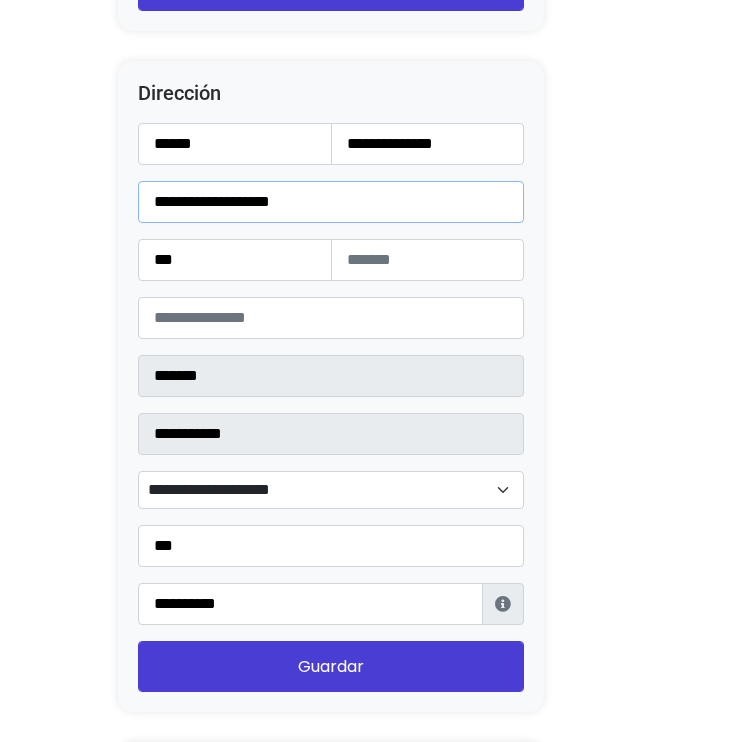 click on "**********" at bounding box center (331, 202) 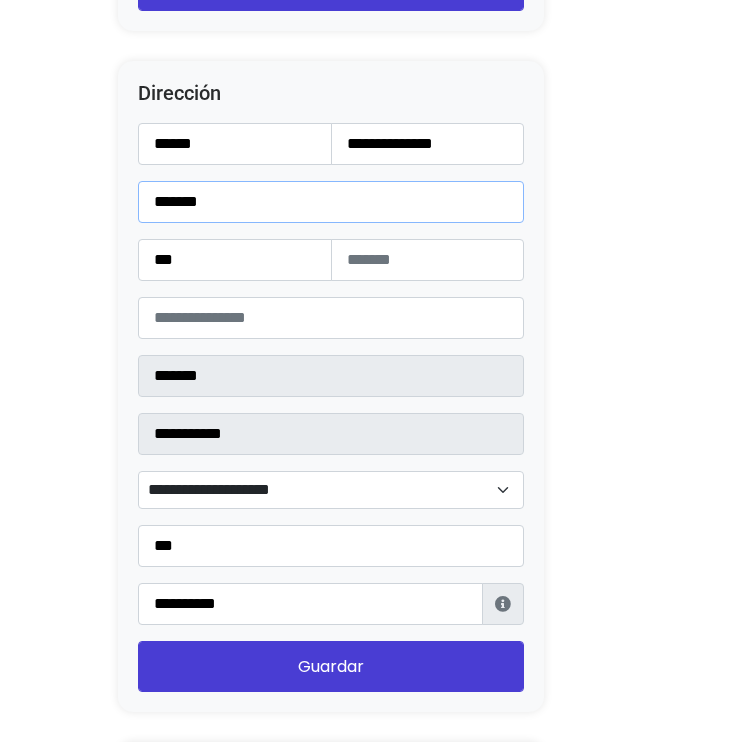 type on "******" 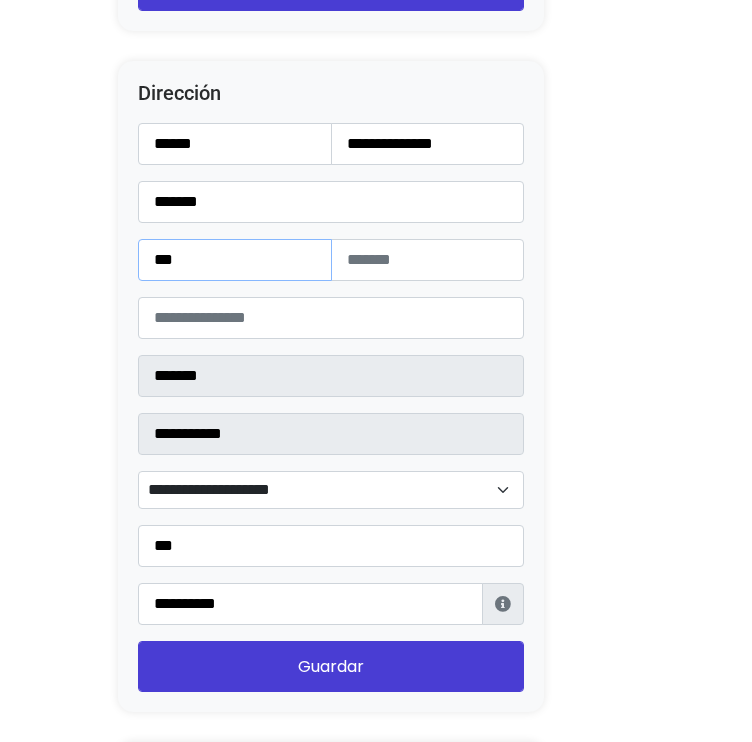 click on "***" at bounding box center (235, 260) 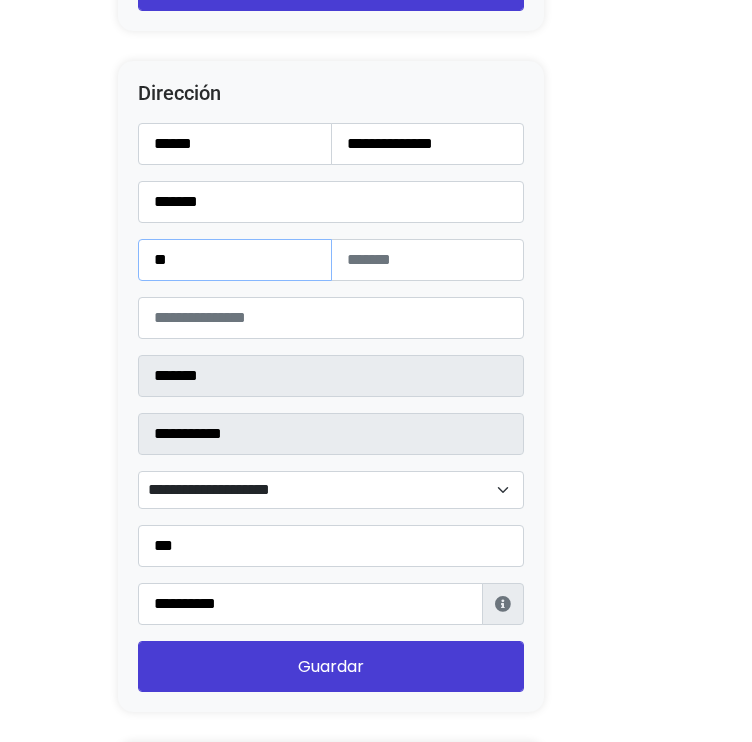 type on "**" 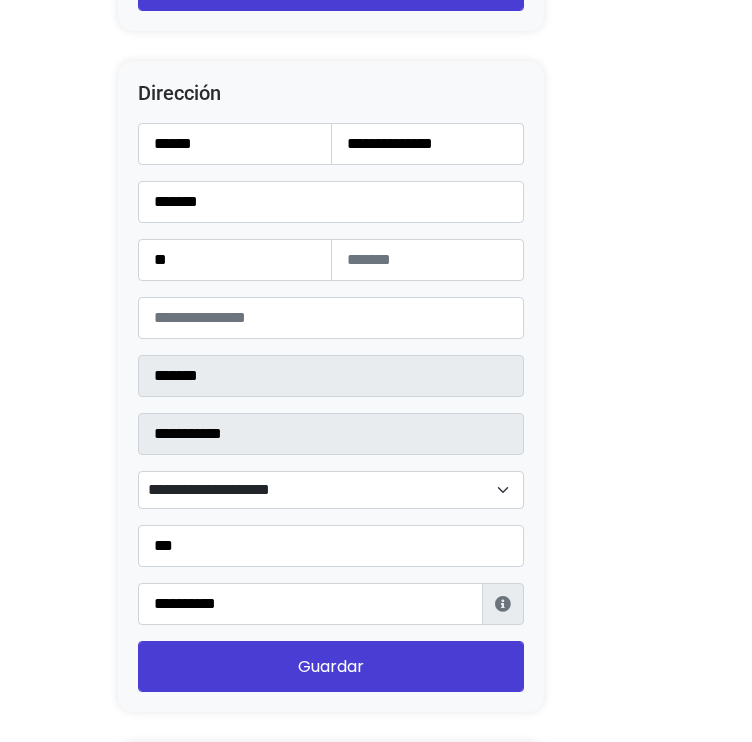 click on "Convierte tu oferta para desbloquear esta acción
ACTUAL
Plan gratuito
5 ventas sin costo al mes
✅  Ventas limitadas
❌  Renovación de guías
❌  Reviews
❌  Guías al instante
RECOMENDADO" at bounding box center [376, -652] 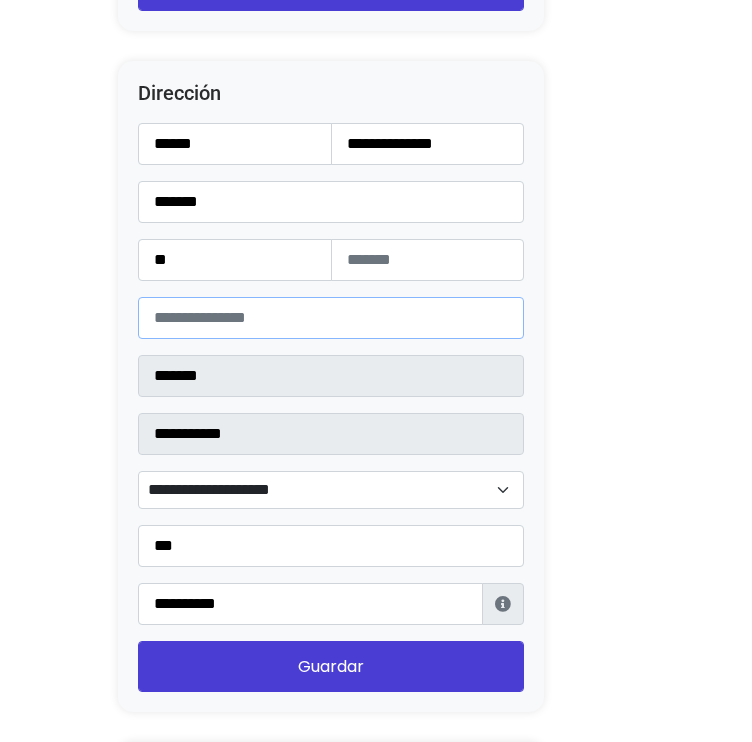 click on "*****" at bounding box center [331, 318] 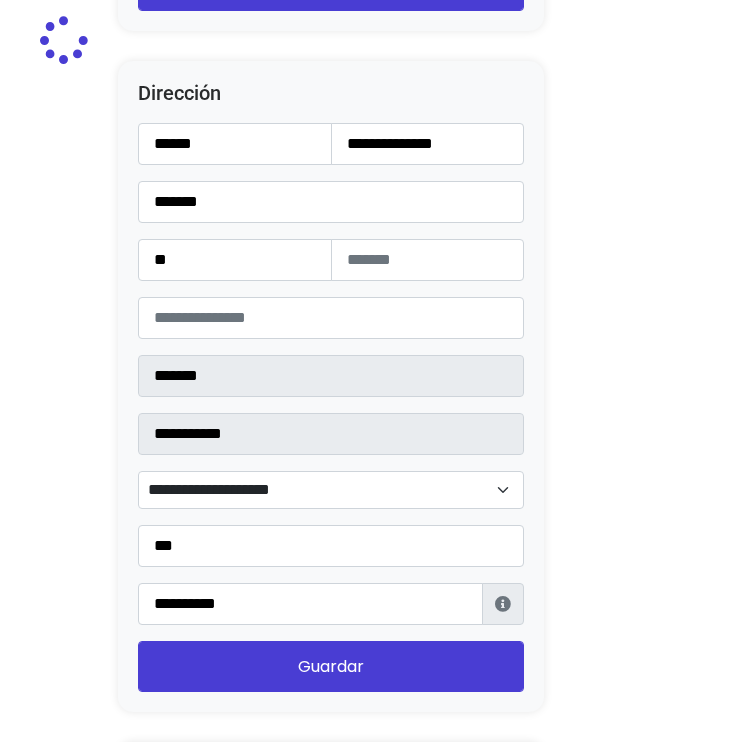 type on "**********" 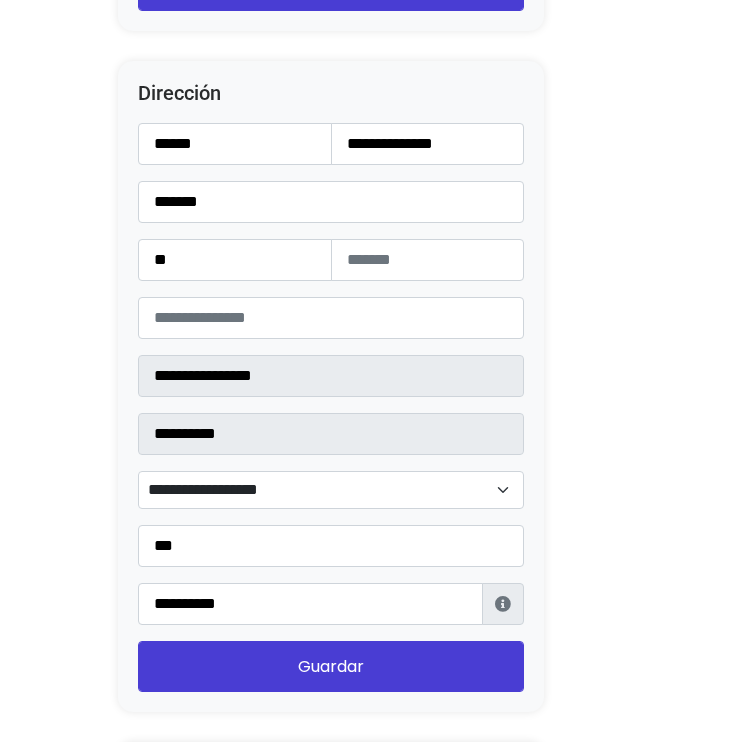 click on "**********" at bounding box center [331, 490] 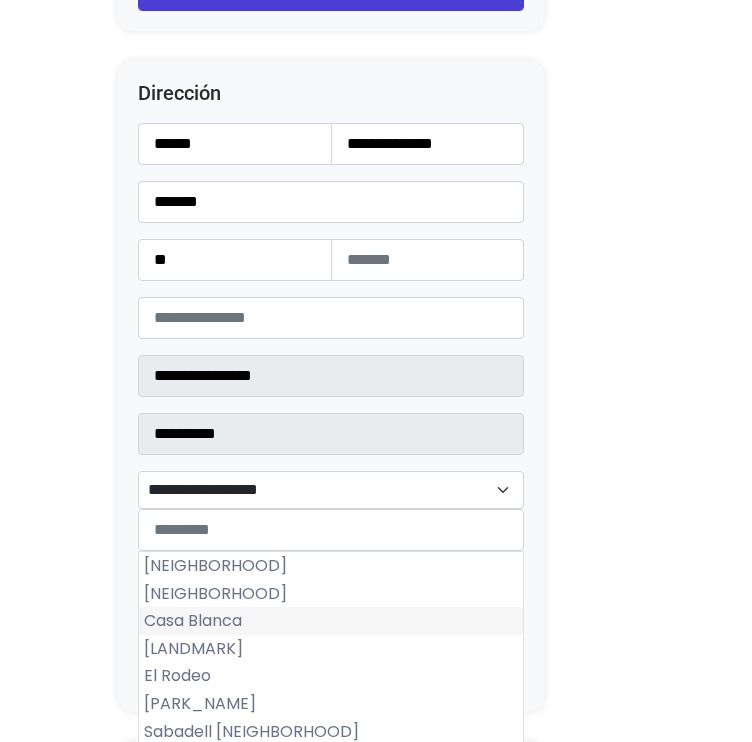 click on "Casa Blanca" at bounding box center [331, 621] 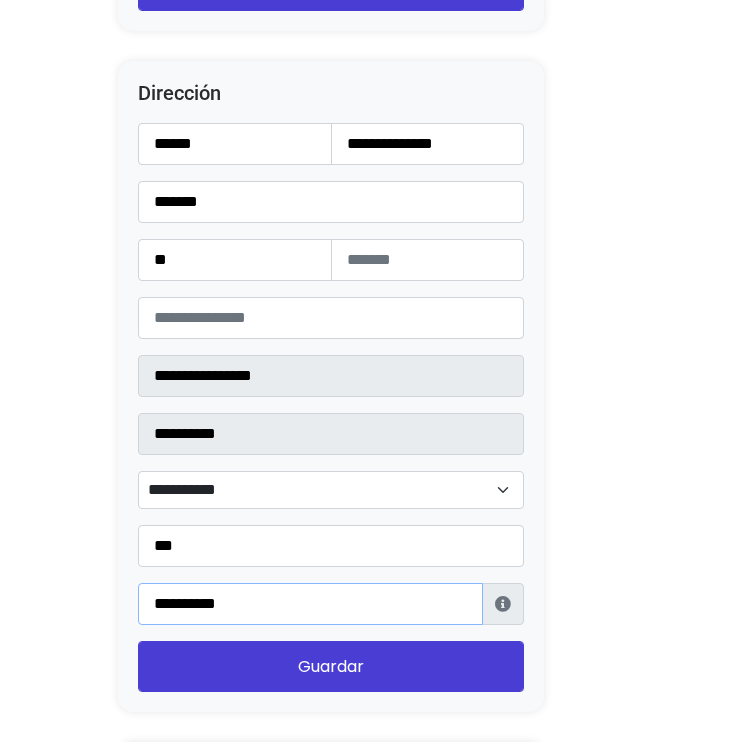 click on "**********" at bounding box center (310, 604) 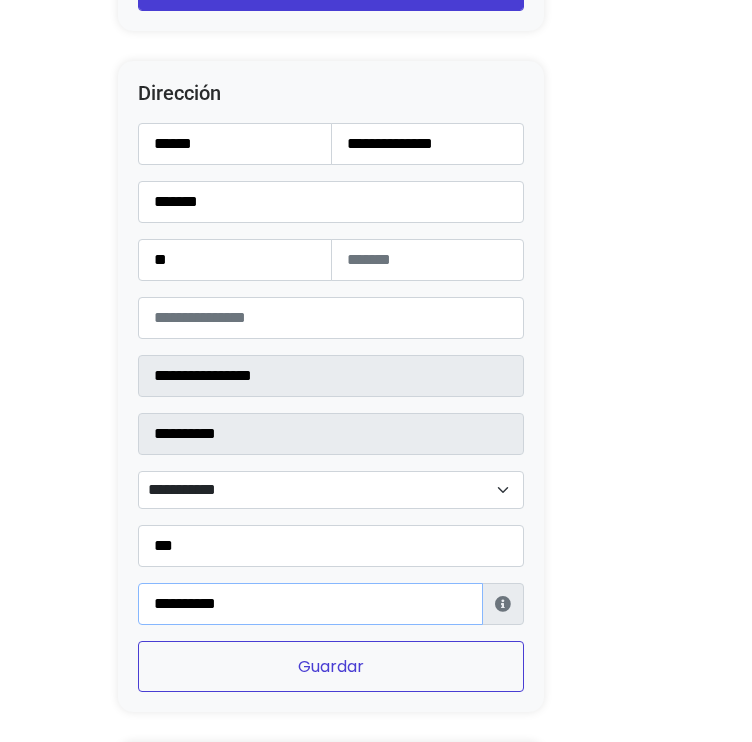 type on "**********" 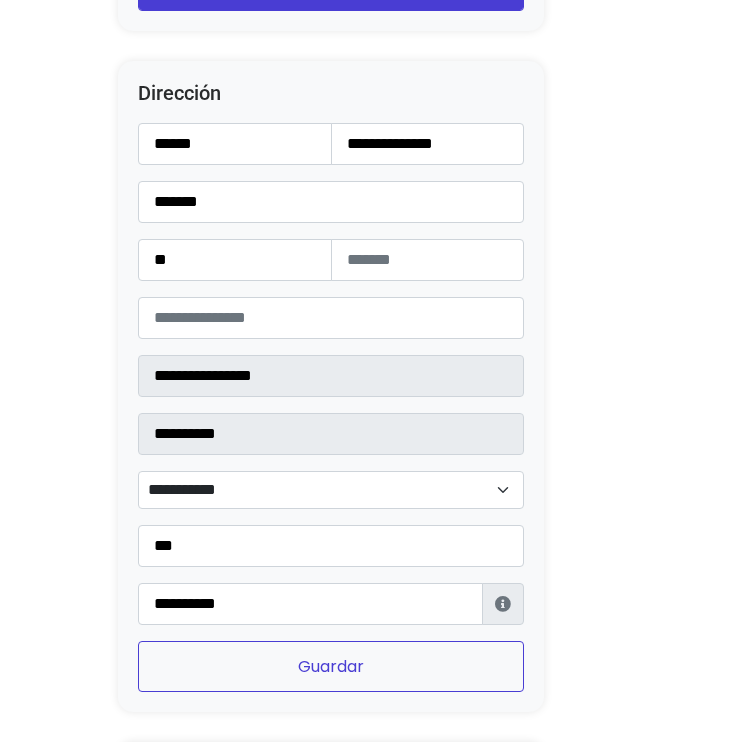 click on "Guardar" at bounding box center [331, 666] 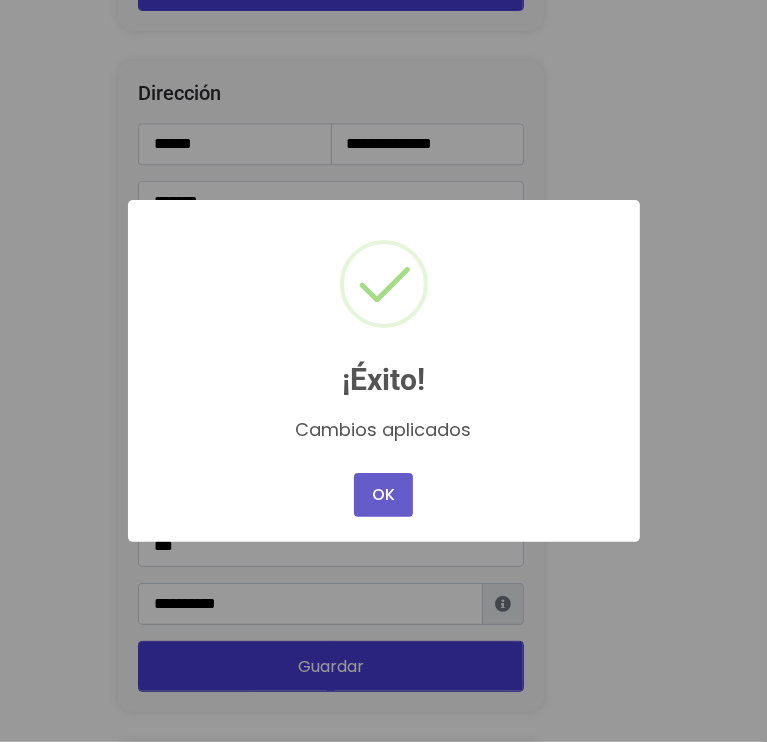 click on "OK" at bounding box center (383, 495) 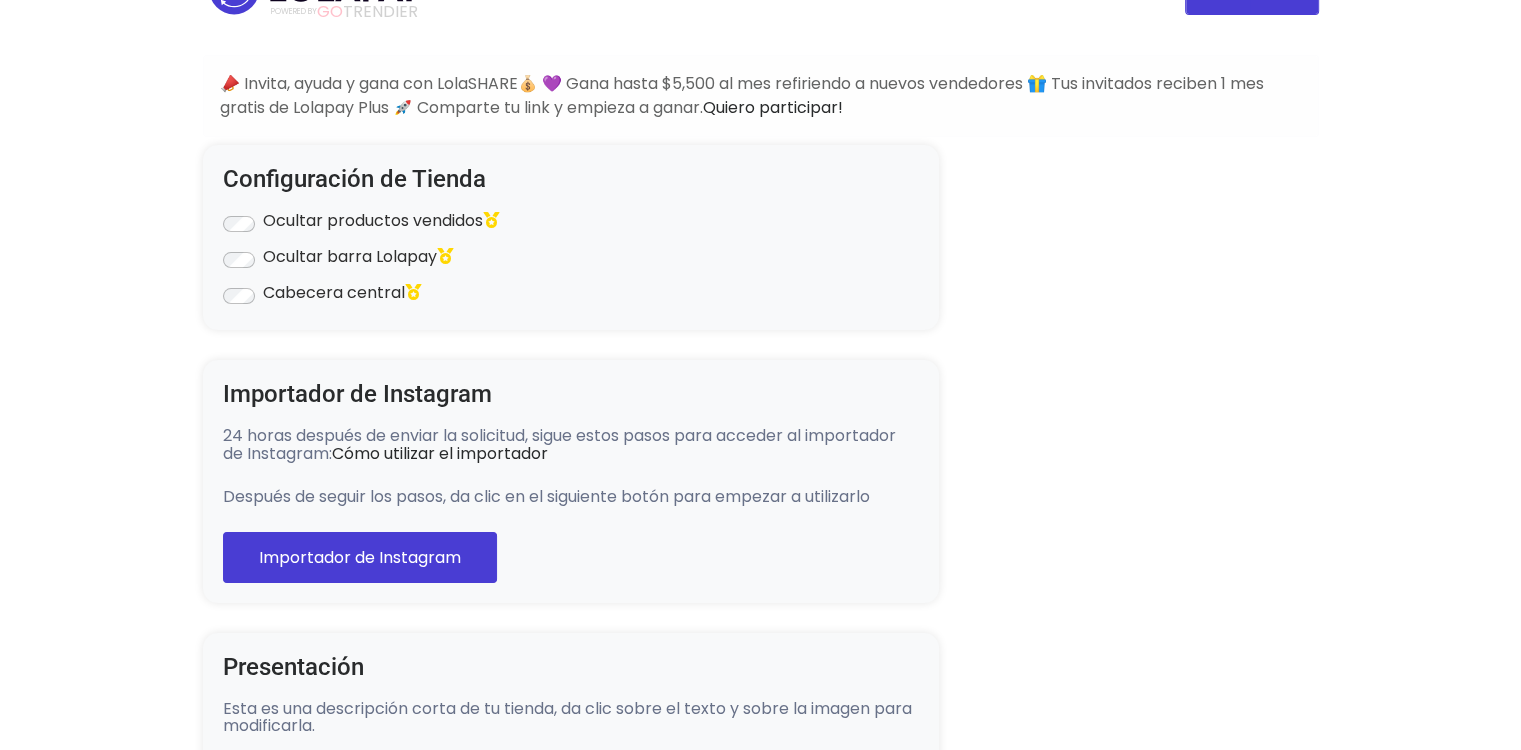 scroll, scrollTop: 0, scrollLeft: 0, axis: both 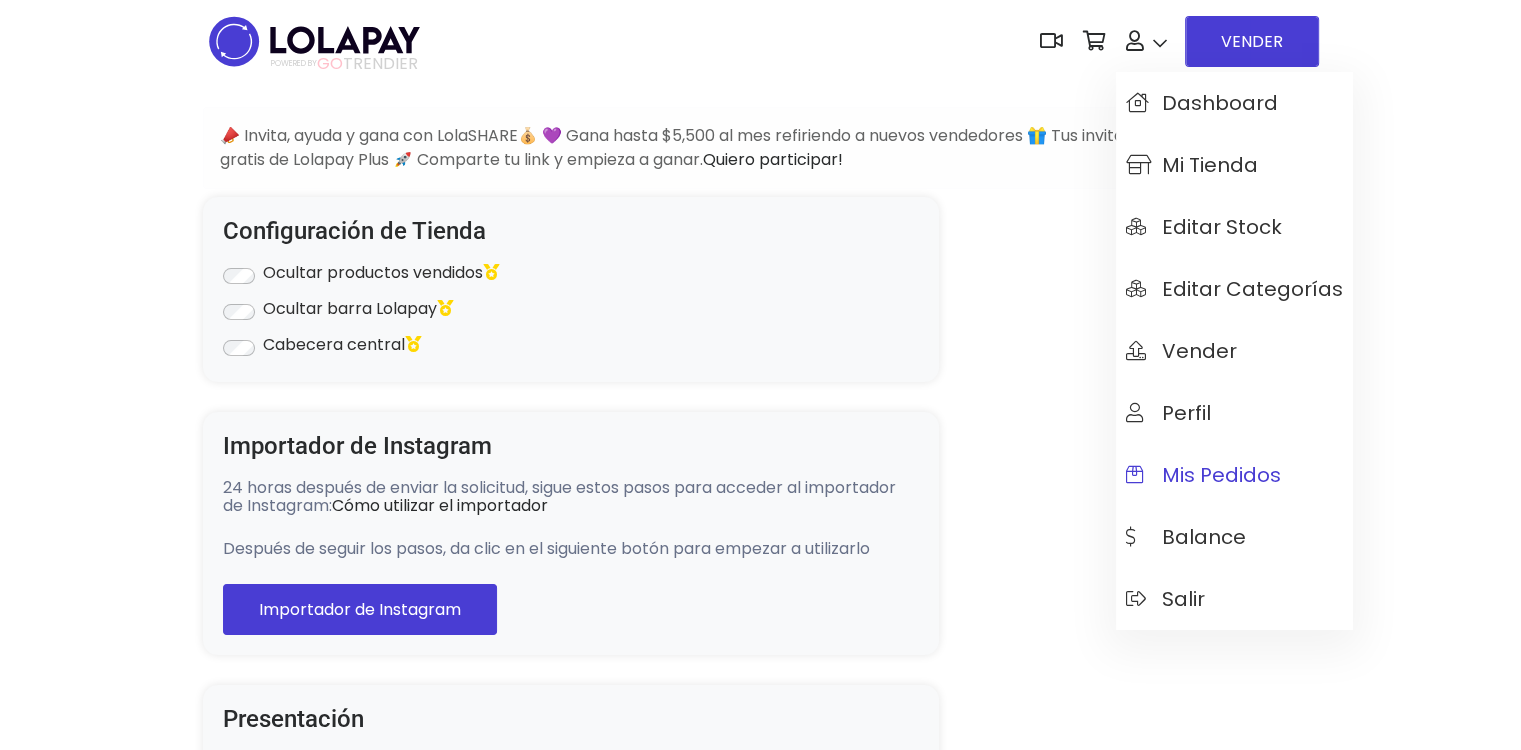 click on "Mis pedidos" at bounding box center (1234, 475) 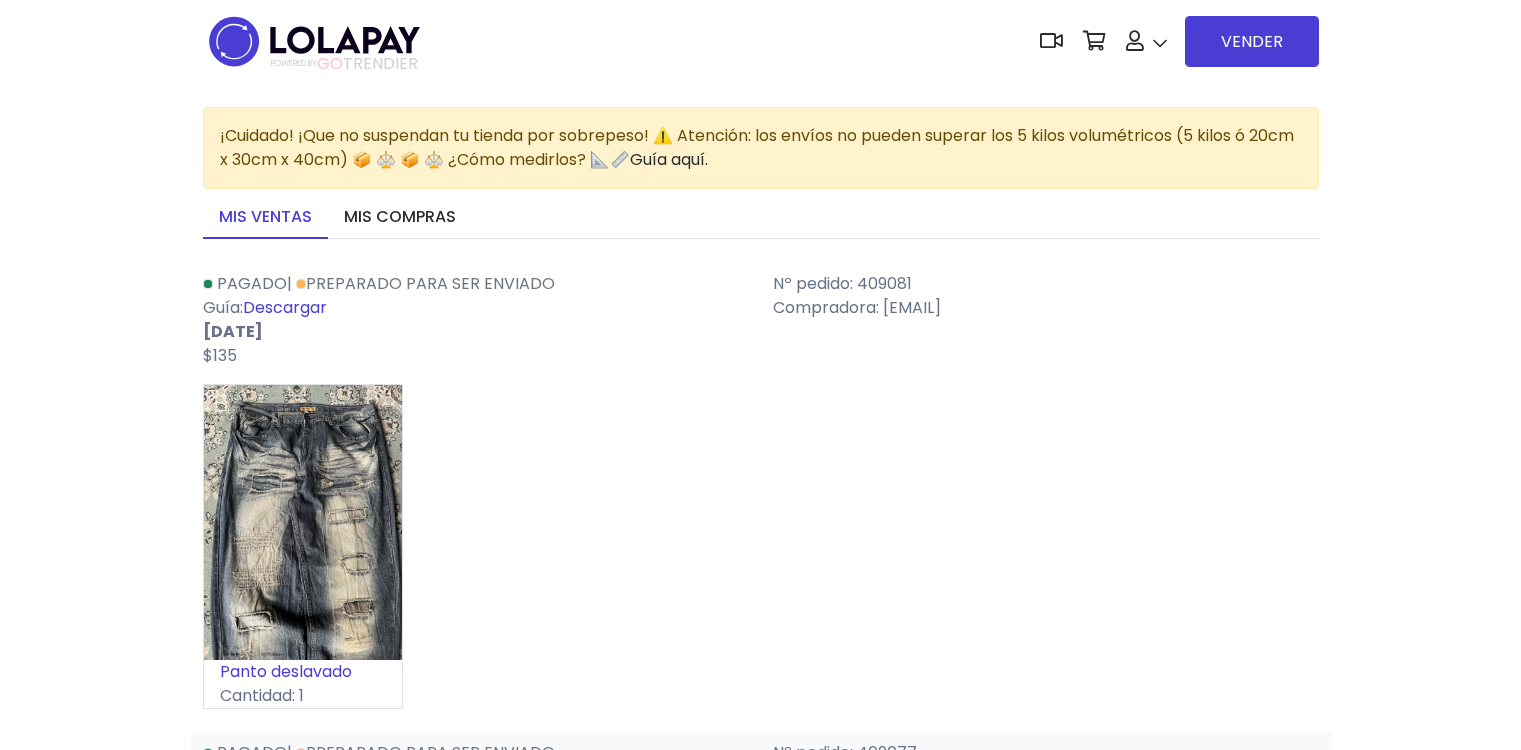 scroll, scrollTop: 0, scrollLeft: 0, axis: both 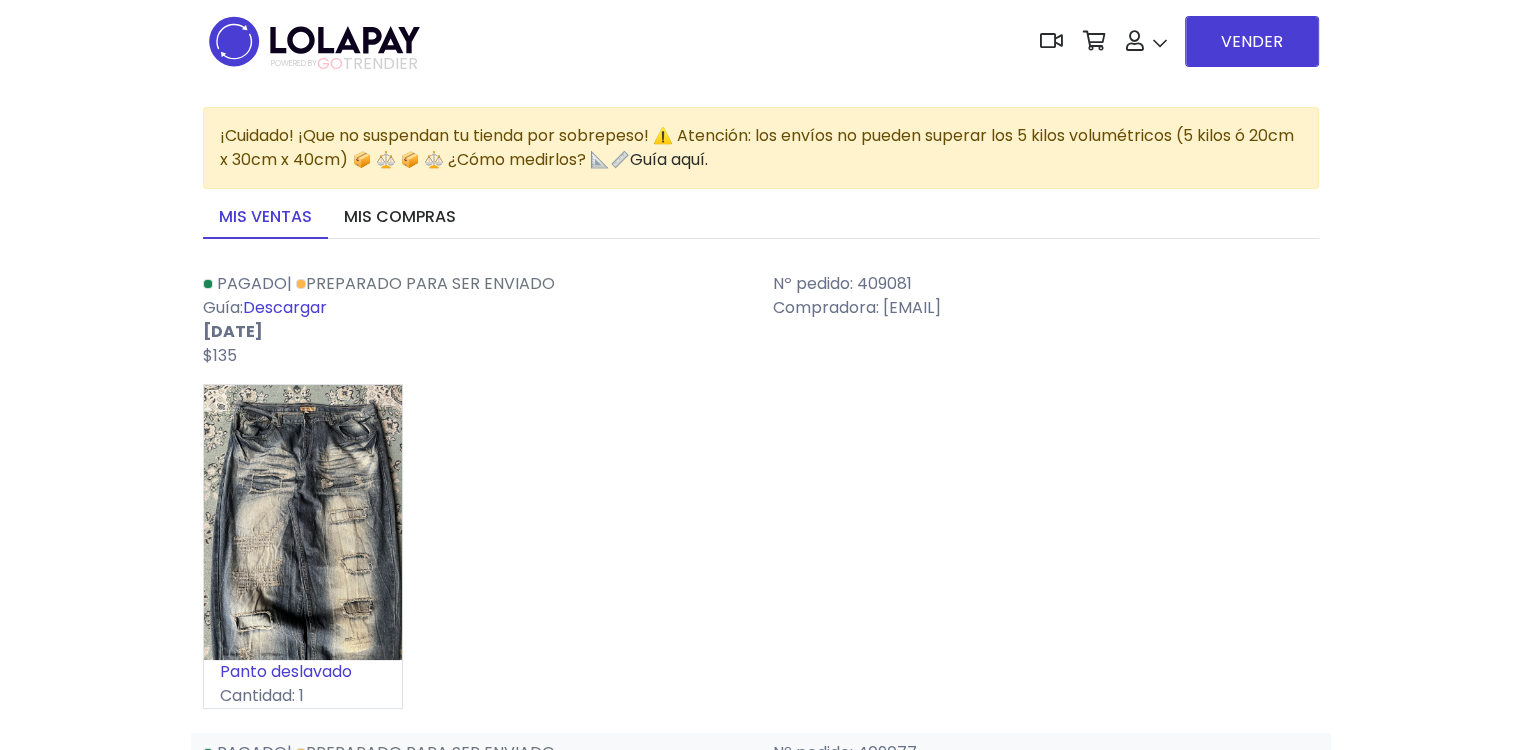 click on "Descargar" at bounding box center [285, 307] 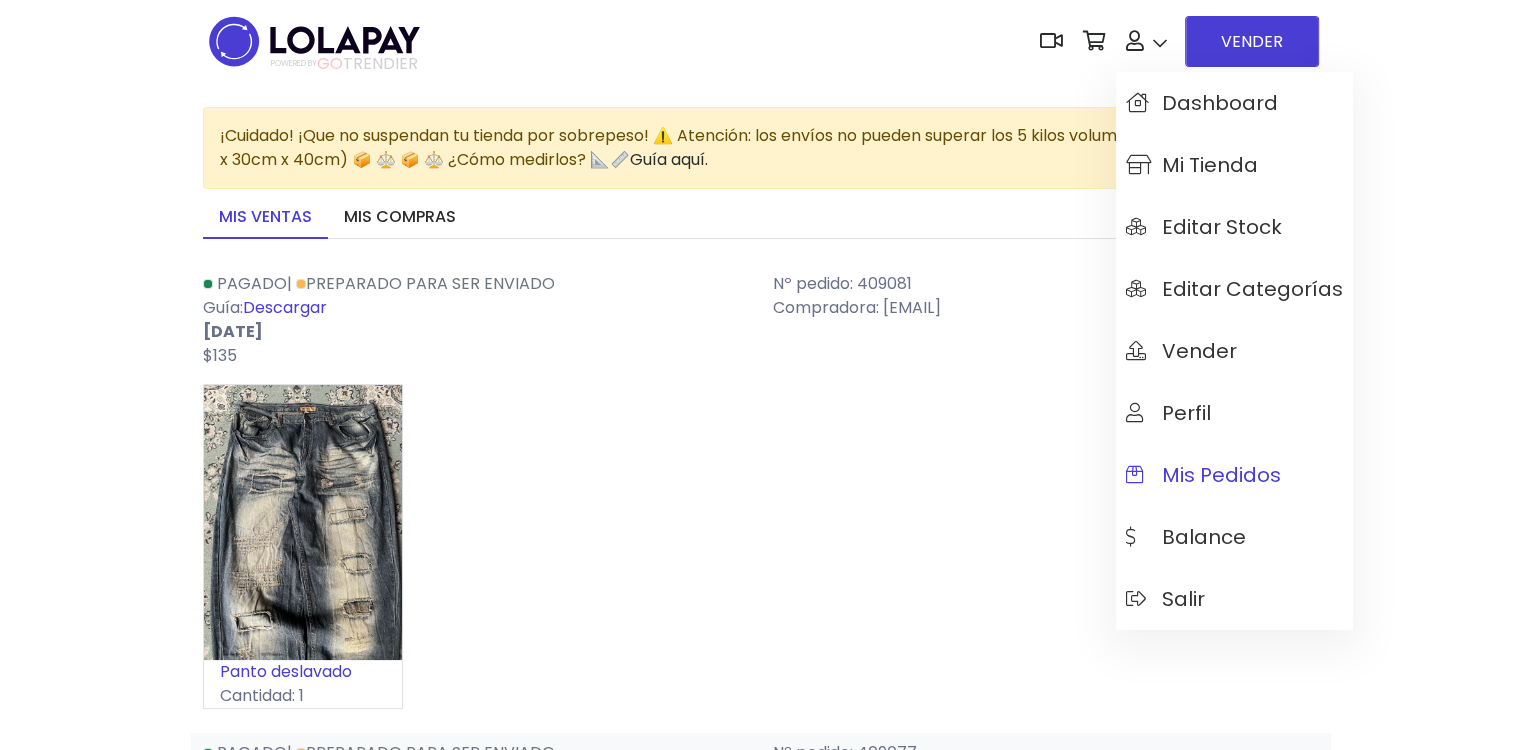 click on "Mis pedidos" at bounding box center [1234, 475] 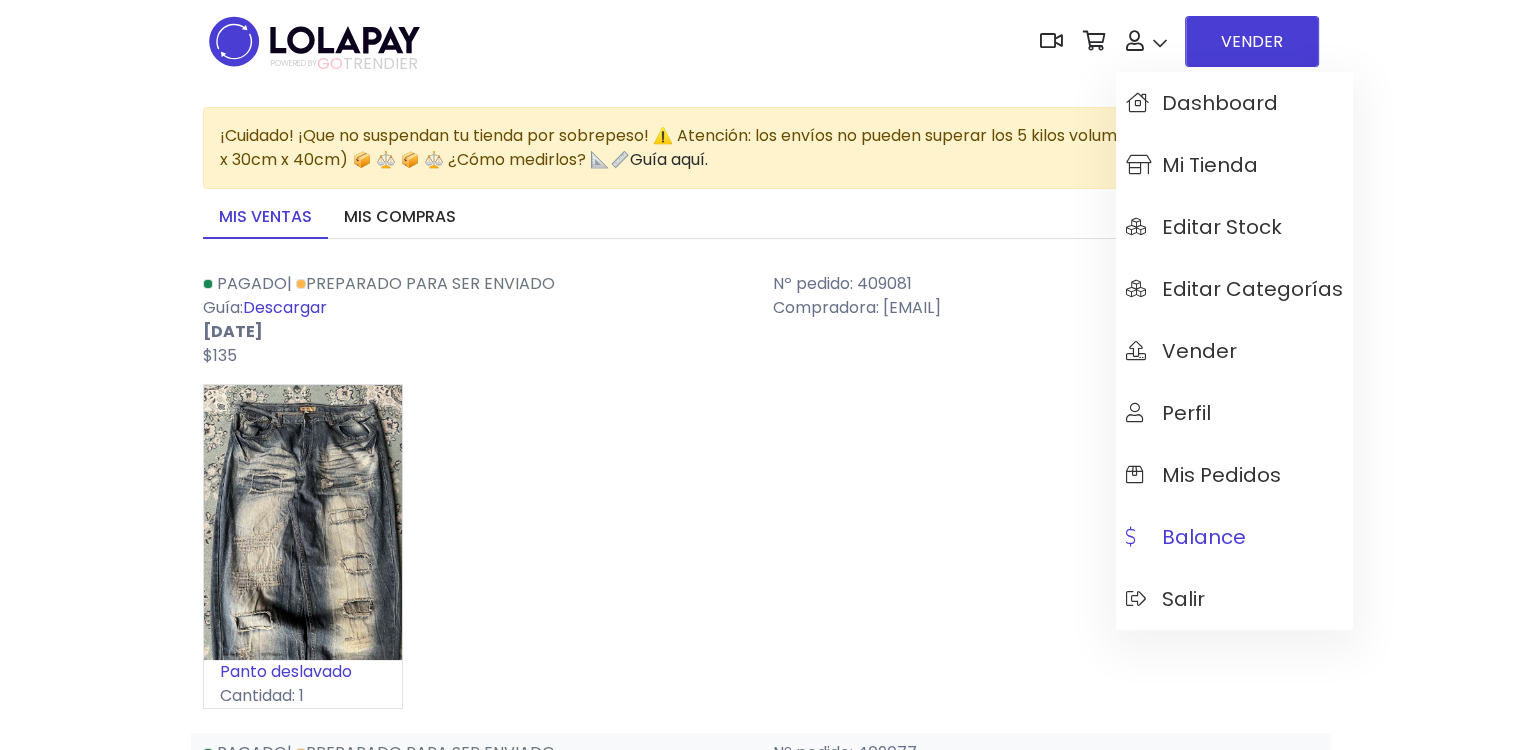 click on "Balance" at bounding box center [1186, 537] 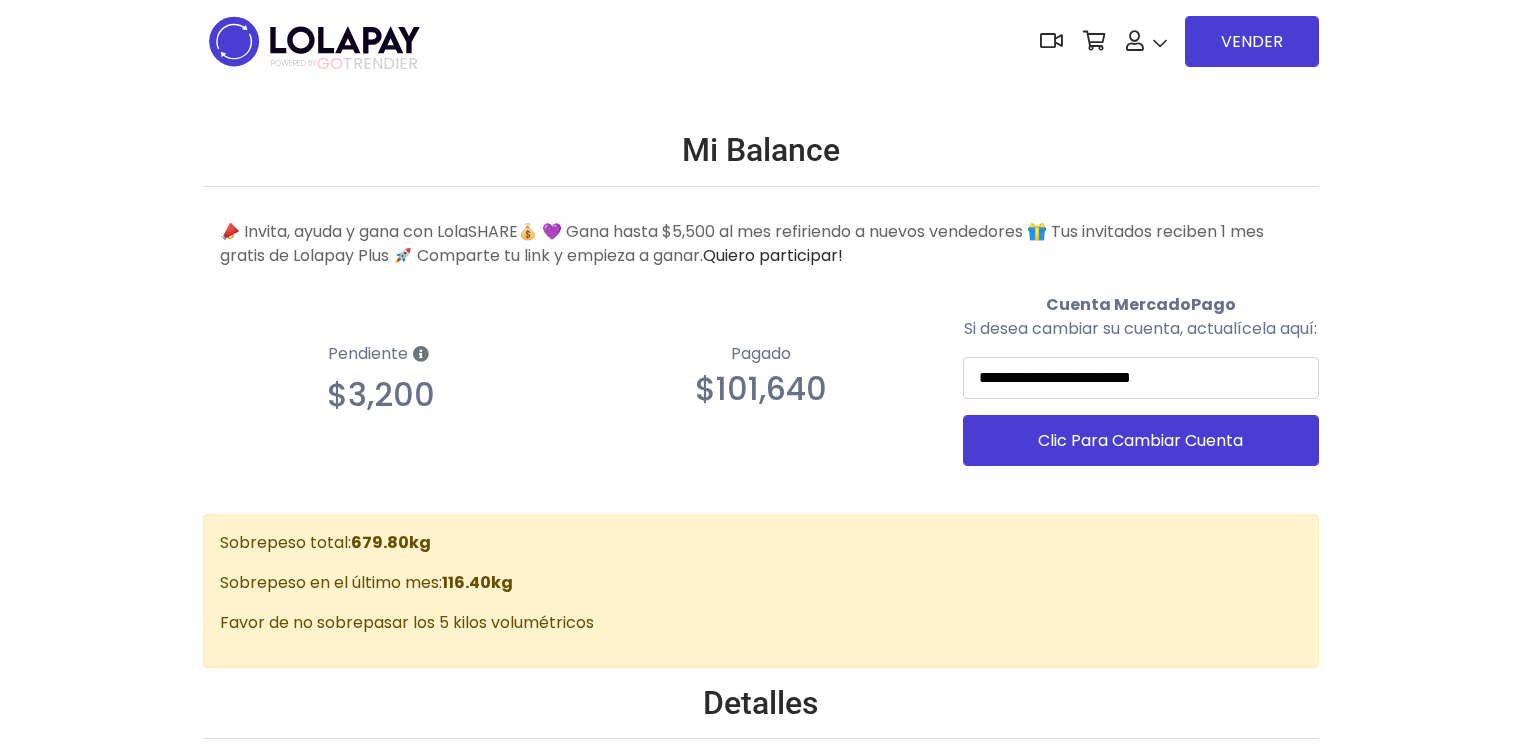 scroll, scrollTop: 0, scrollLeft: 0, axis: both 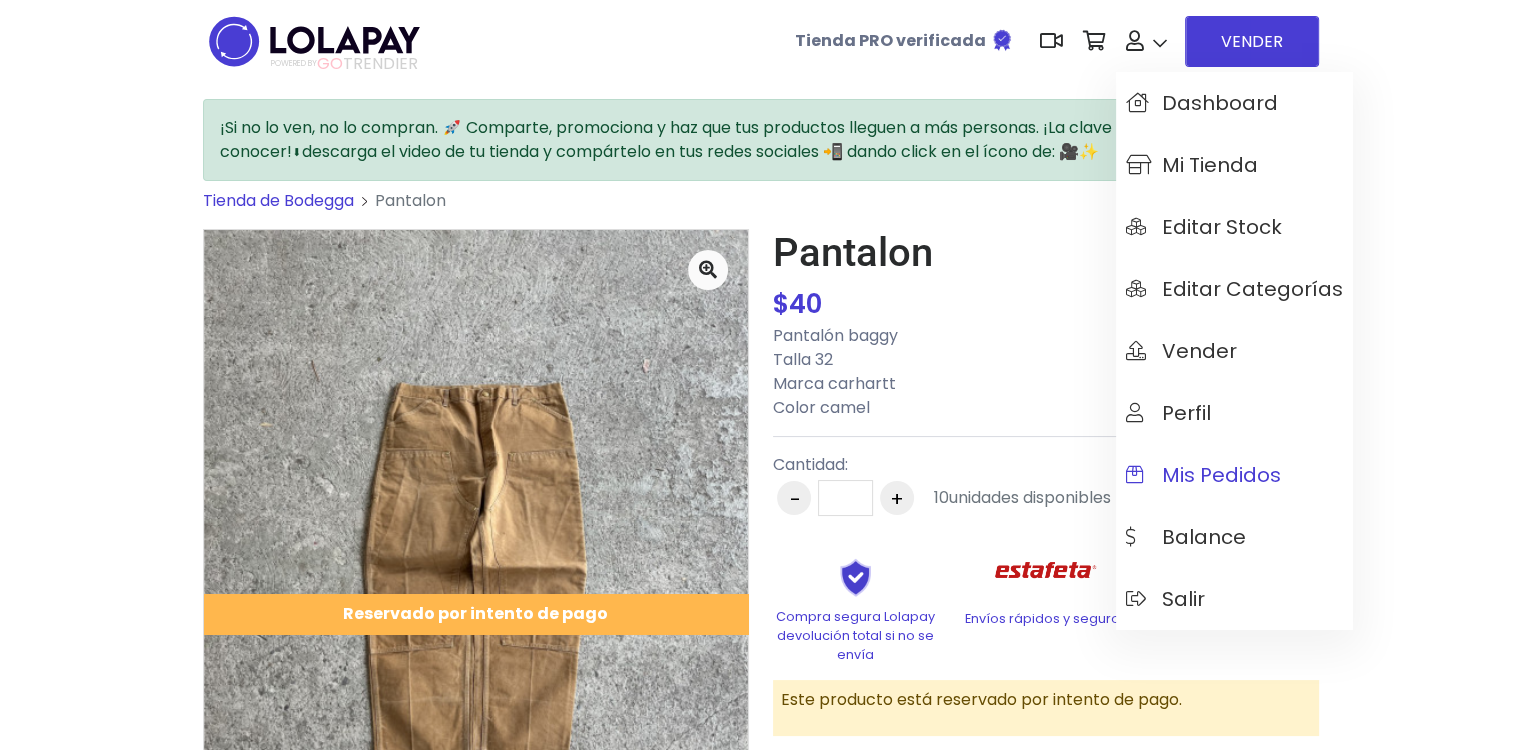 drag, startPoint x: 0, startPoint y: 0, endPoint x: 1186, endPoint y: 460, distance: 1272.0834 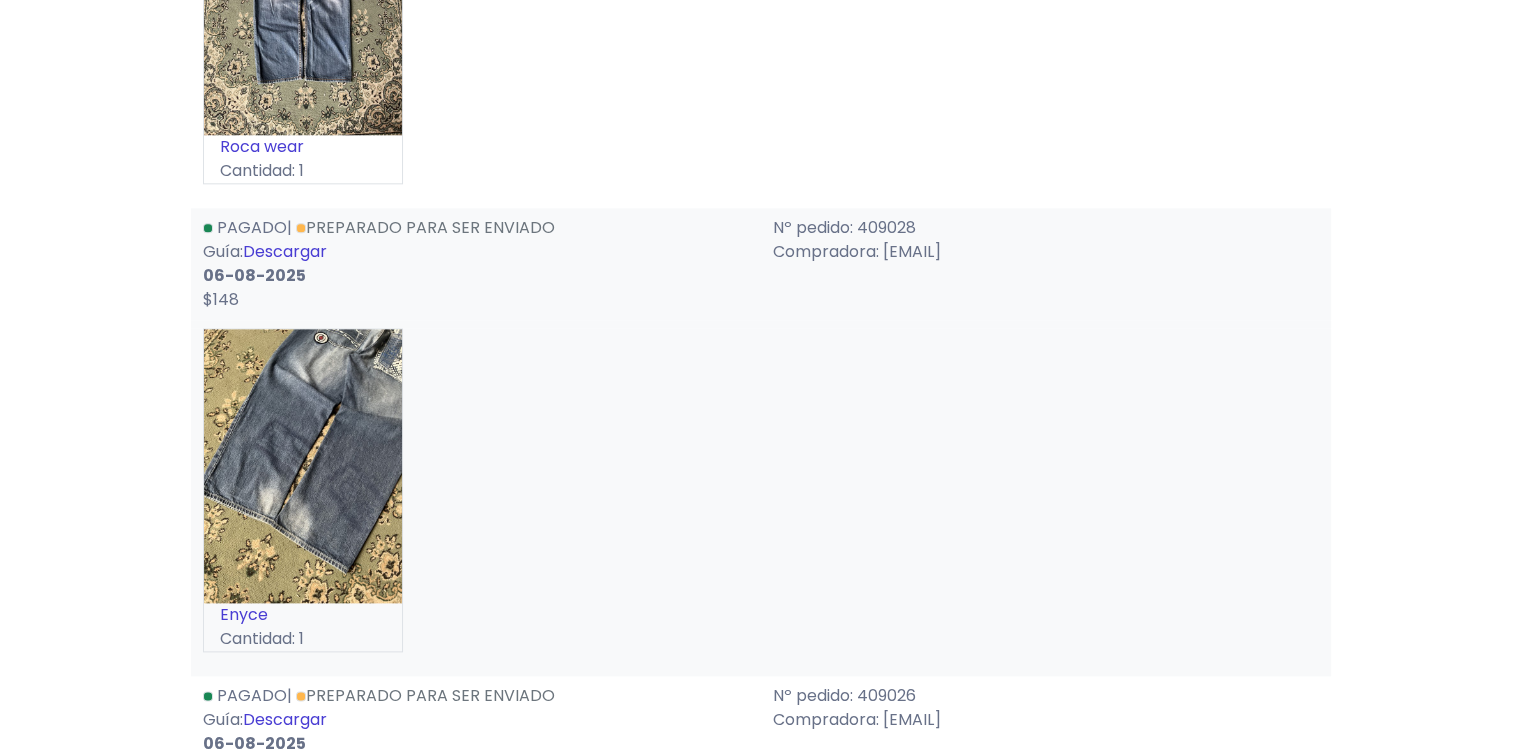 scroll, scrollTop: 2600, scrollLeft: 0, axis: vertical 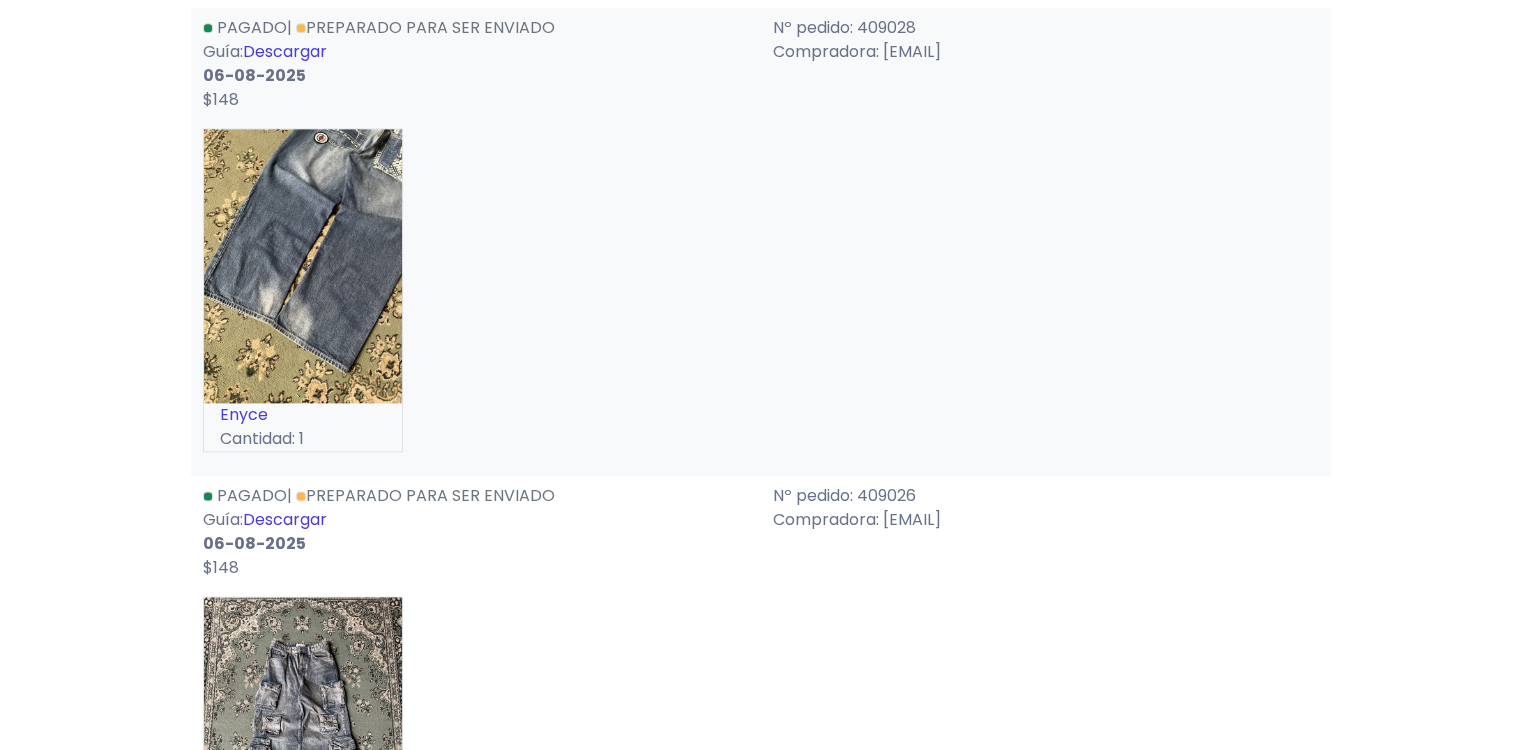 click on "Descargar" at bounding box center (285, 519) 